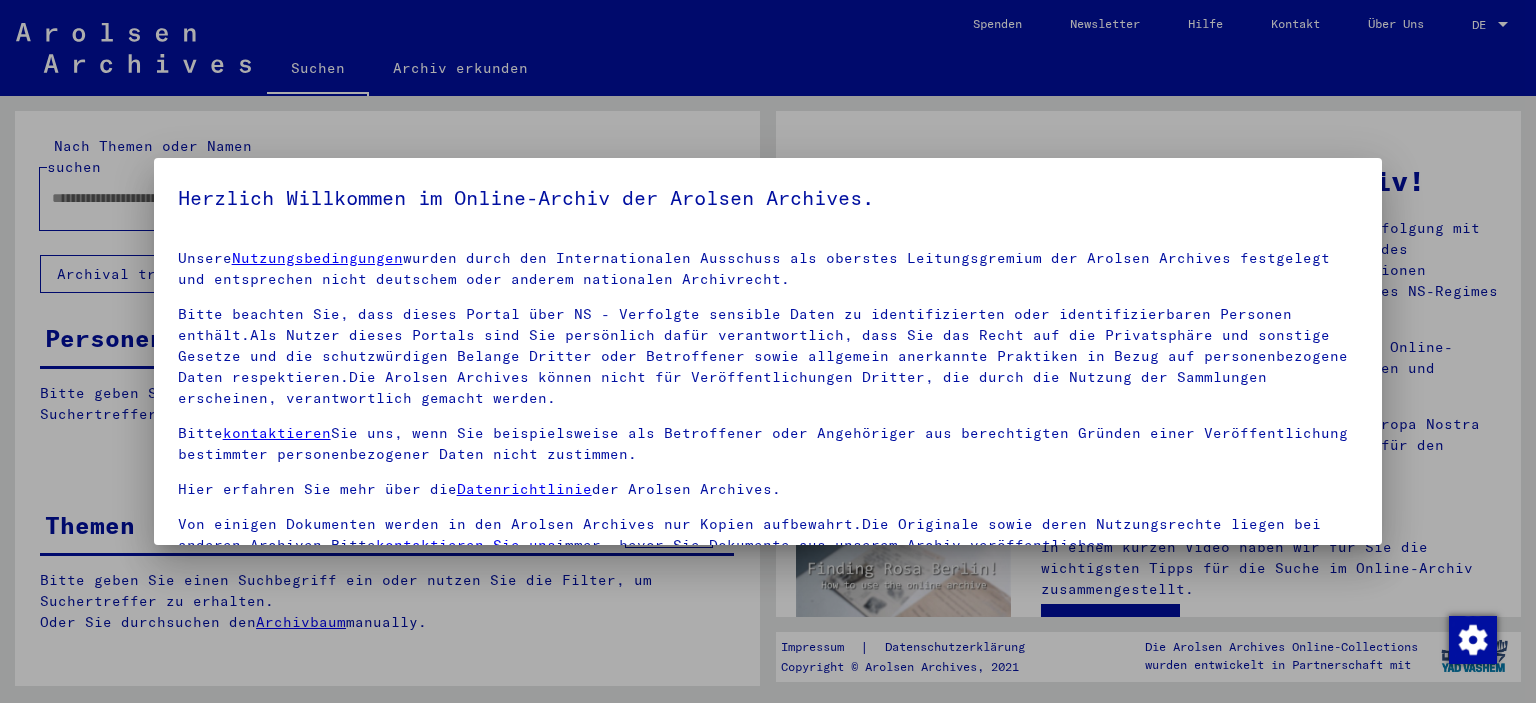 scroll, scrollTop: 0, scrollLeft: 0, axis: both 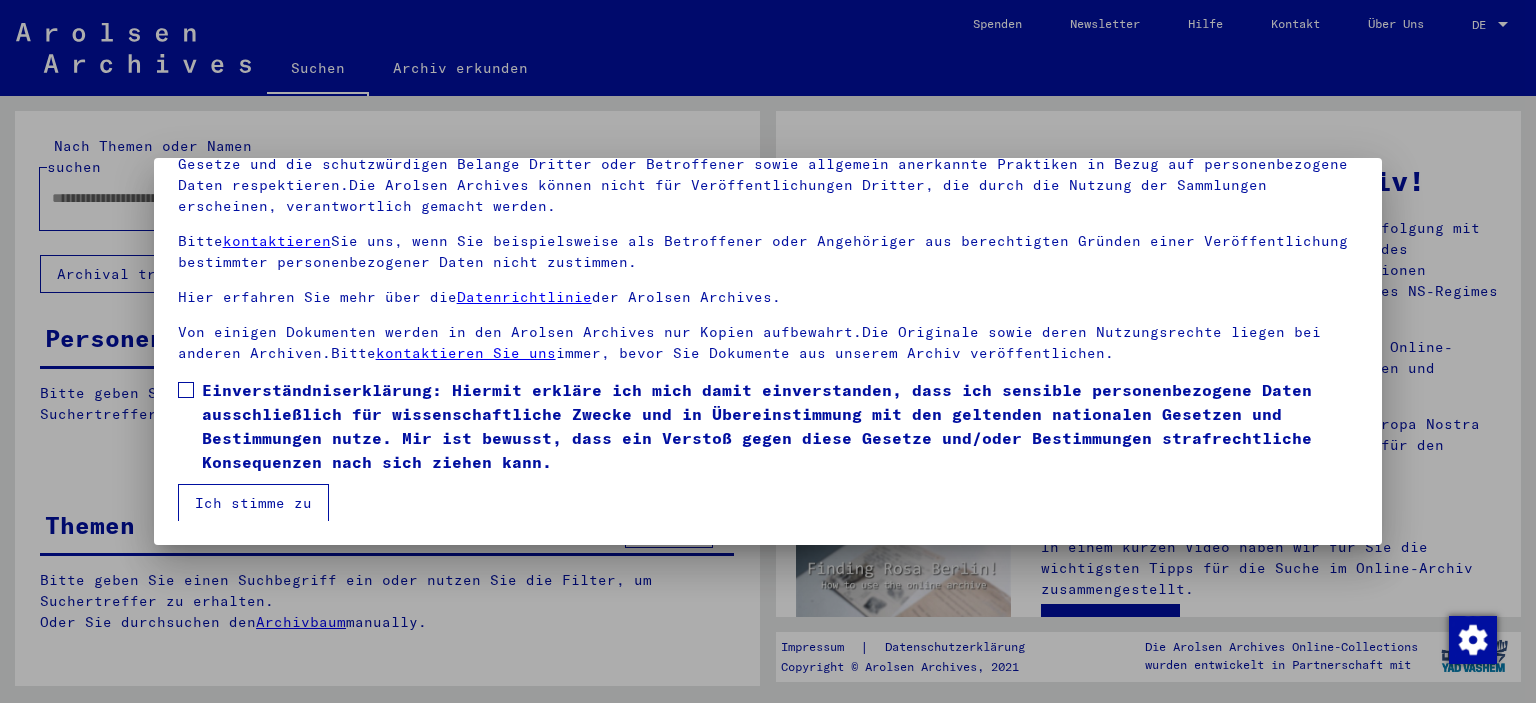 click on "Ich stimme zu" at bounding box center (253, 503) 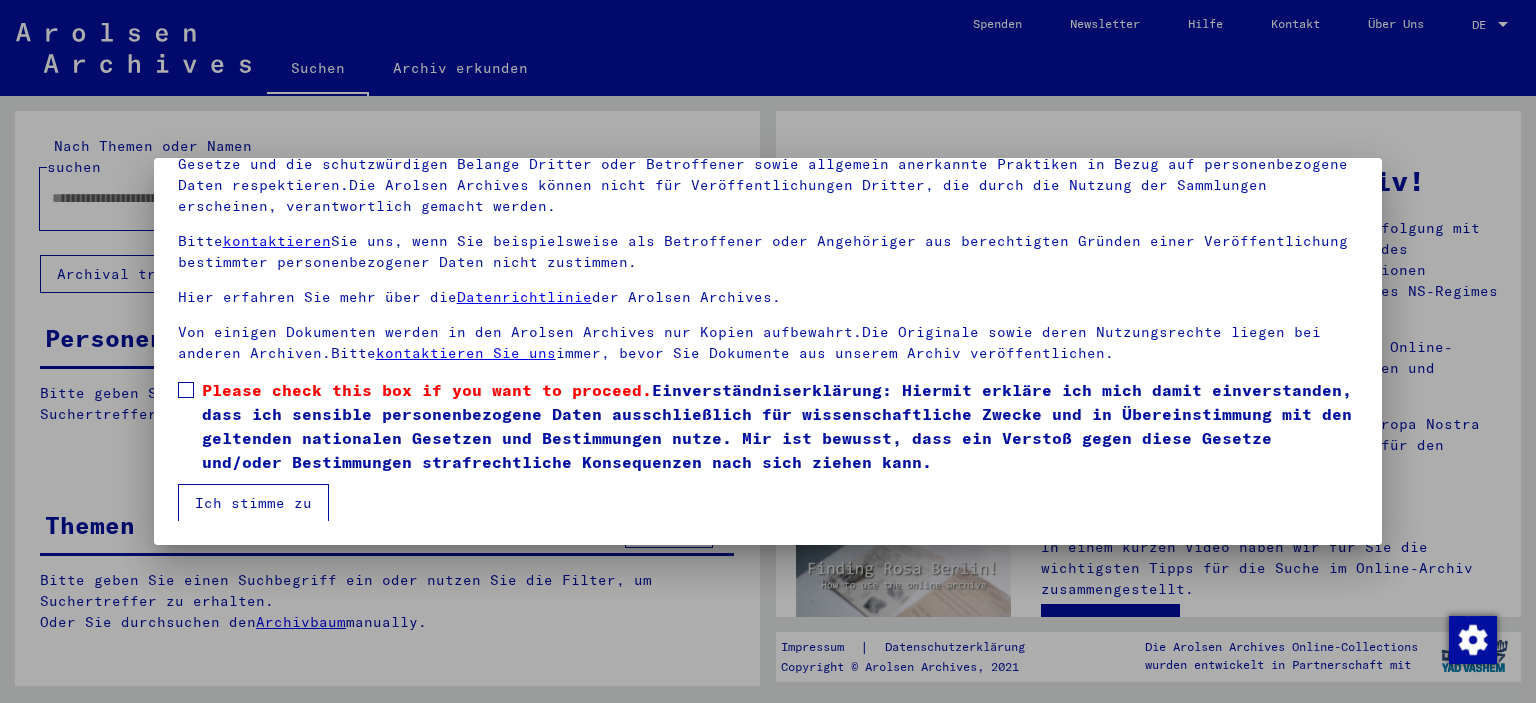scroll, scrollTop: 23, scrollLeft: 0, axis: vertical 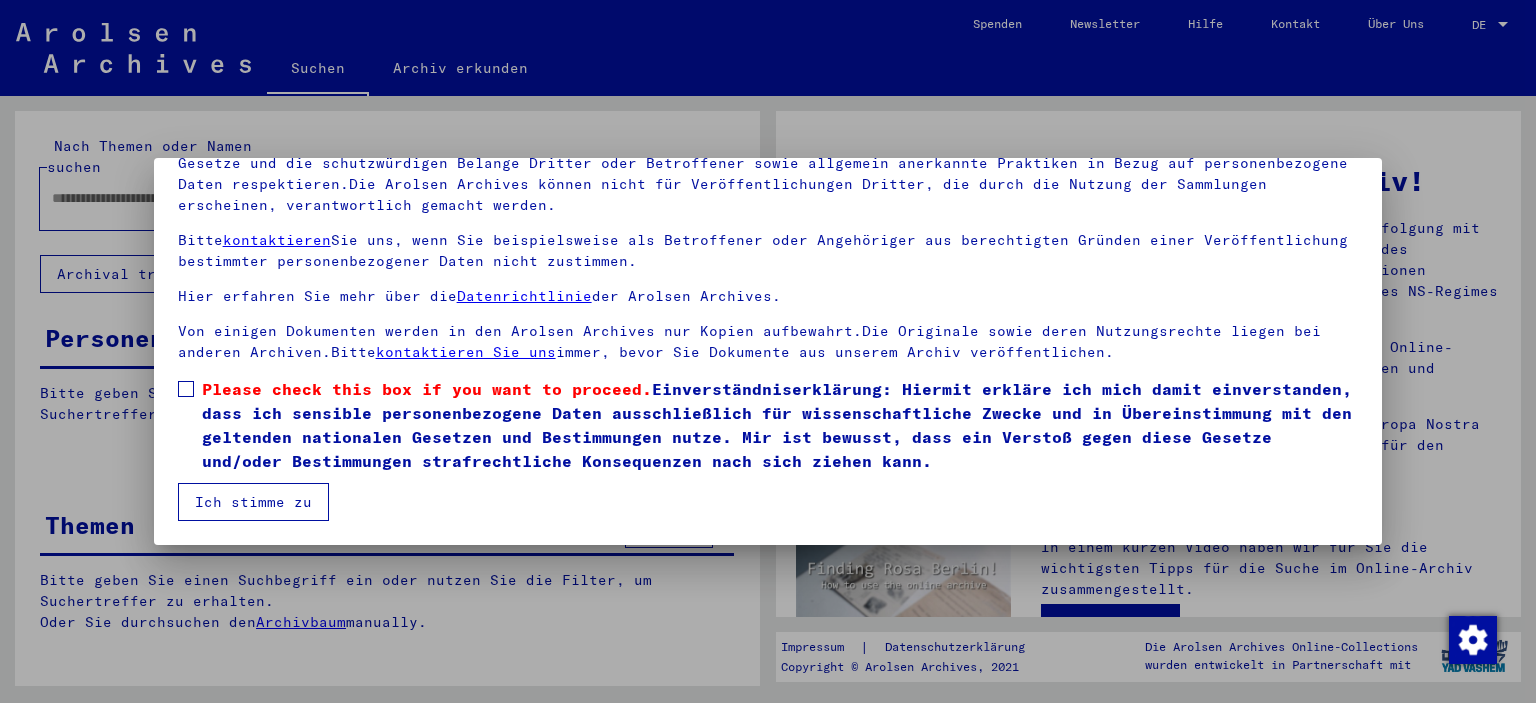 click at bounding box center (186, 389) 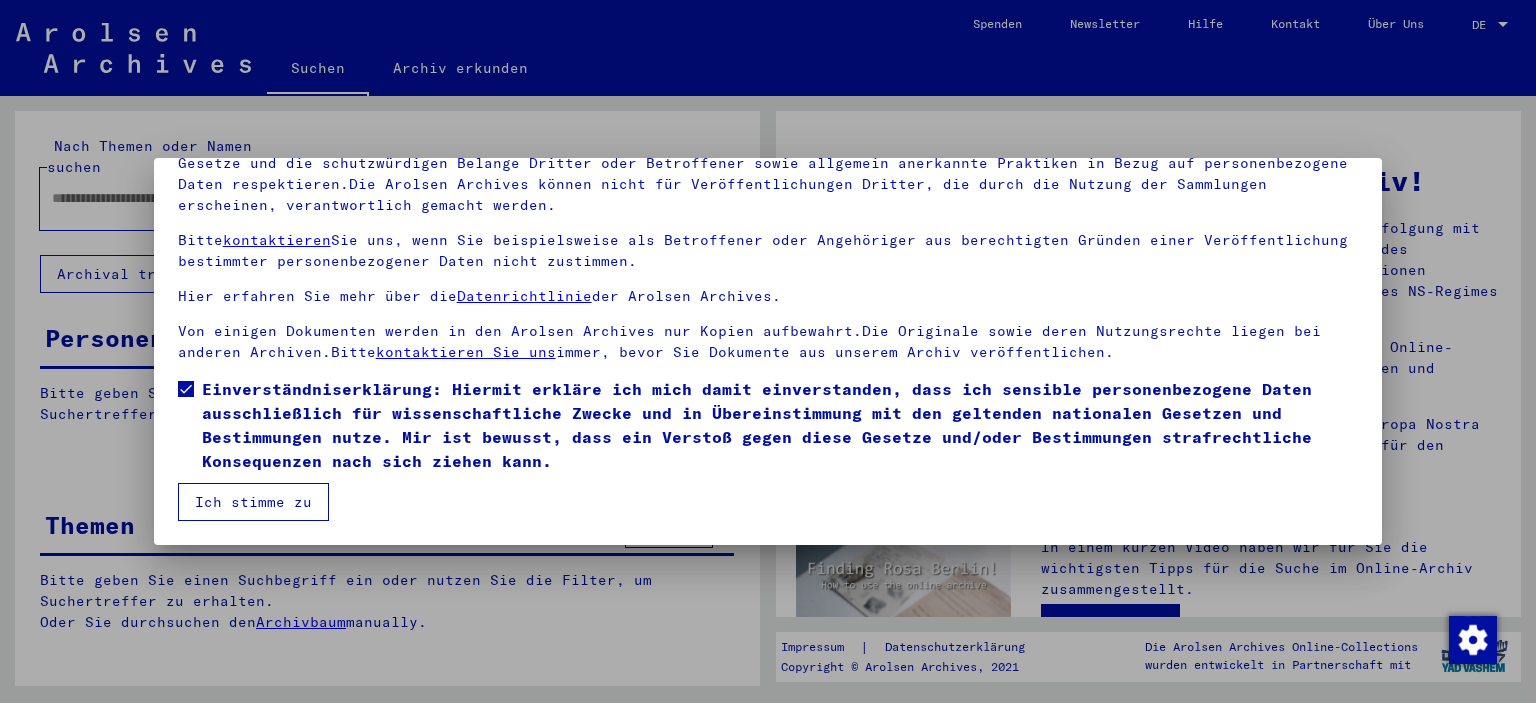click on "Herzlich Willkommen im Online-Archiv der Arolsen Archives. Unsere Nutzungsbedingungen wurden durch den Internationalen Ausschuss als oberstes Leitungsgremium der Arolsen Archives festgelegt und entsprechen nicht deutschem oder anderem nationalen Archivrecht. Bitte beachten Sie, dass dieses Portal über NS - Verfolgte sensible Daten zu identifizierten oder identifizierbaren Personen enthält.Als Nutzer dieses Portals sind Sie persönlich dafür verantwortlich, dass Sie das Recht auf die Privatsphäre und sonstige Gesetze und die schutzwürdigen Belange Dritter oder Betroffener sowie allgemein anerkannte Praktiken in Bezug auf personenbezogene Daten respektieren.Die Arolsen Archives können nicht für Veröffentlichungen Dritter, die durch die Nutzung der Sammlungen erscheinen, verantwortlich gemacht werden. Bitte kontaktieren Sie uns, wenn Sie beispielsweise als Betroffener oder Angehöriger aus berechtigten Gründen einer Veröffentlichung bestimmter personenbezogener Daten nicht zustimmen." at bounding box center (768, 351) 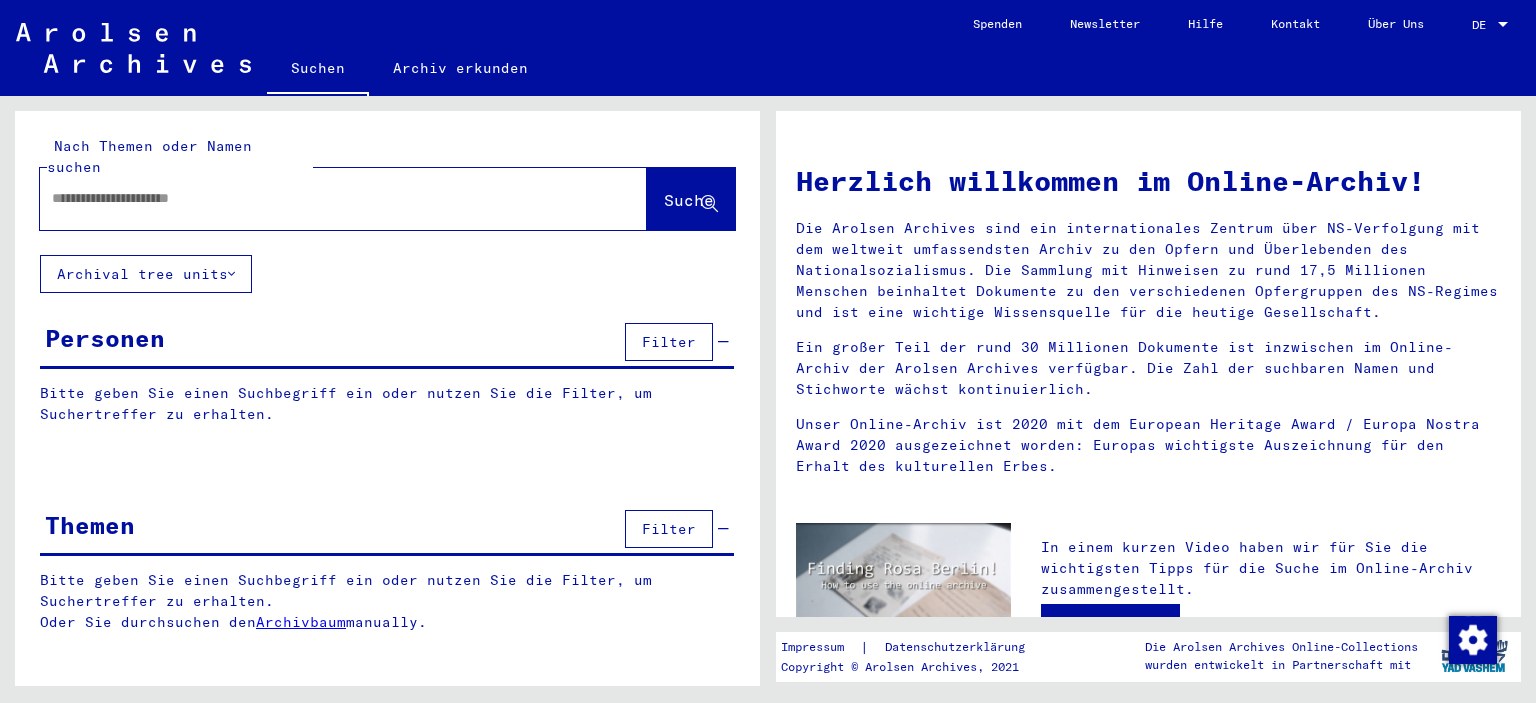 click at bounding box center [1503, 25] 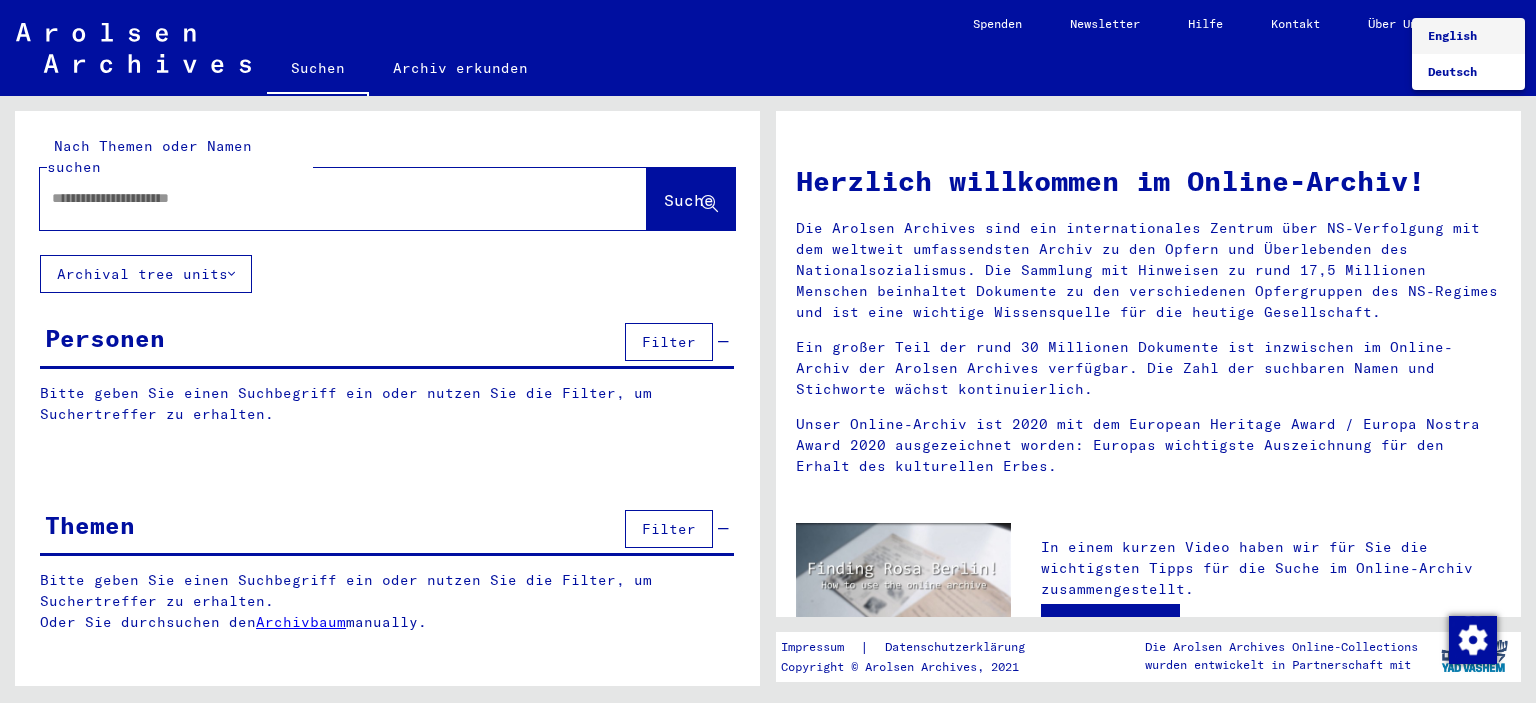 click on "English" at bounding box center [1452, 35] 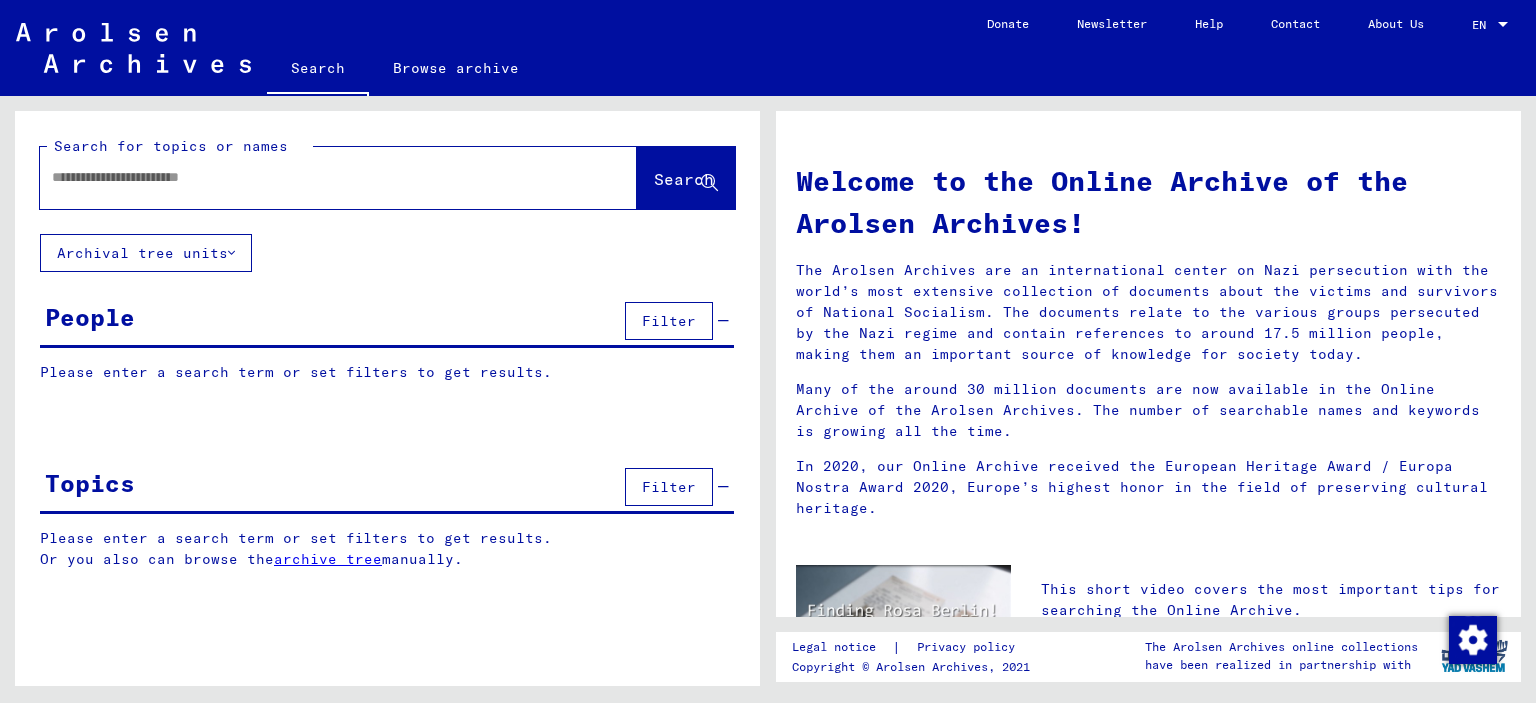click on "Contact" at bounding box center (1295, 24) 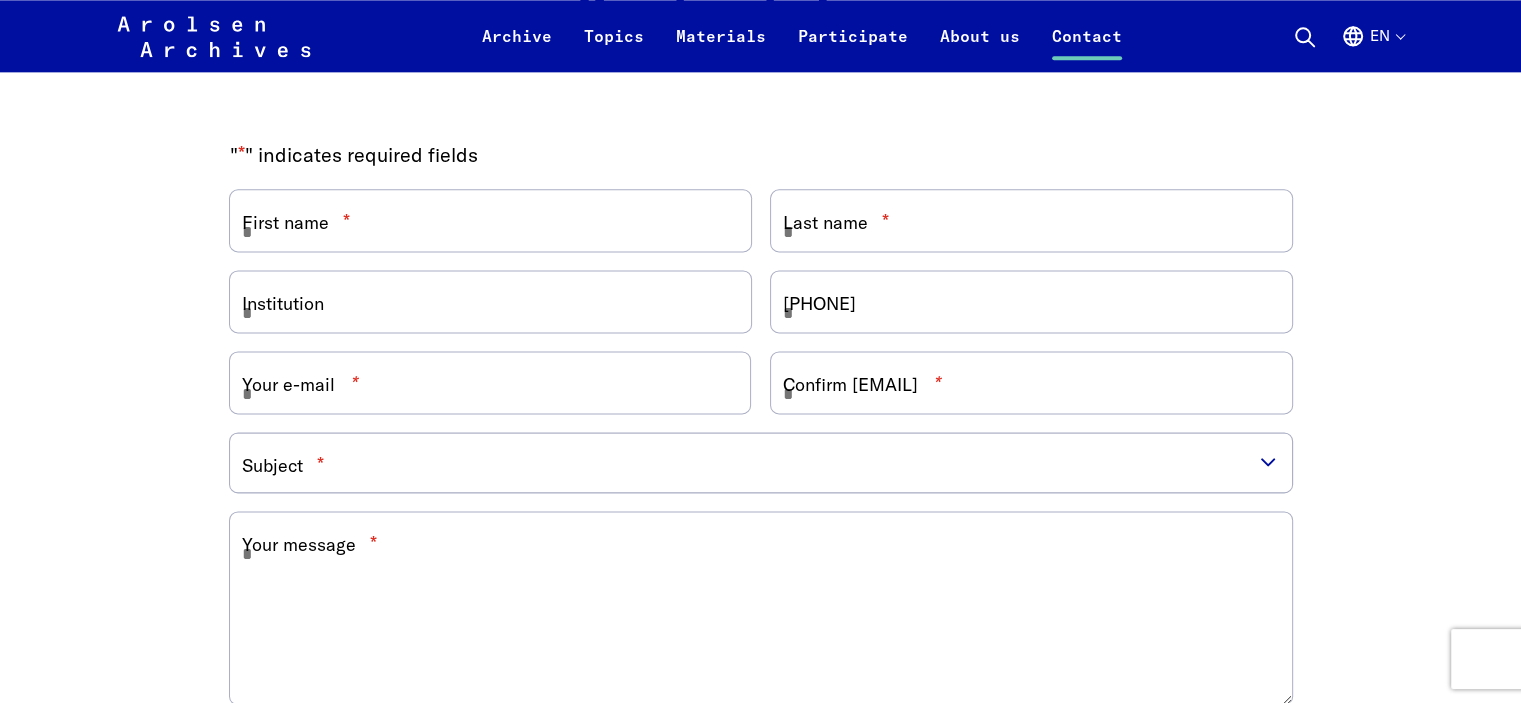scroll, scrollTop: 2654, scrollLeft: 0, axis: vertical 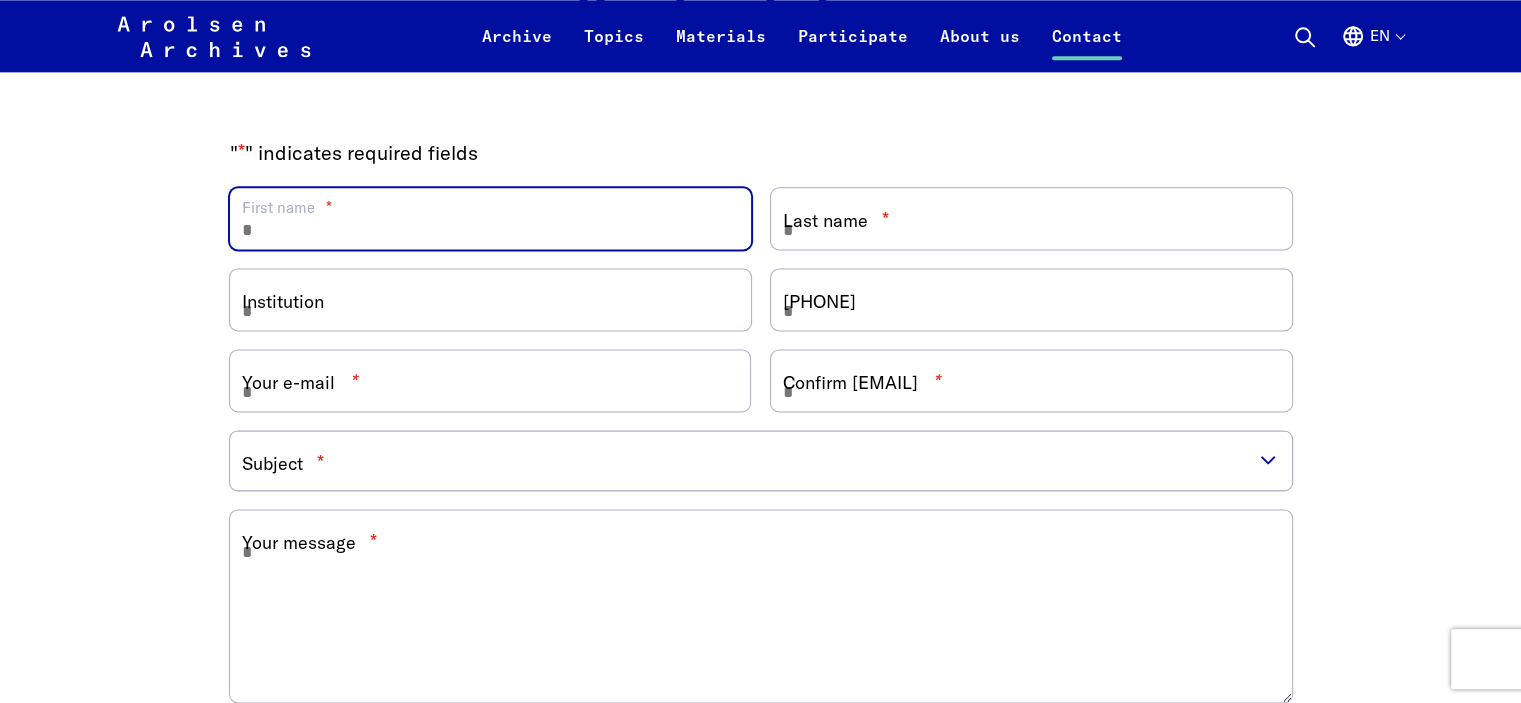 click on "[FIRST] name *" at bounding box center (490, 218) 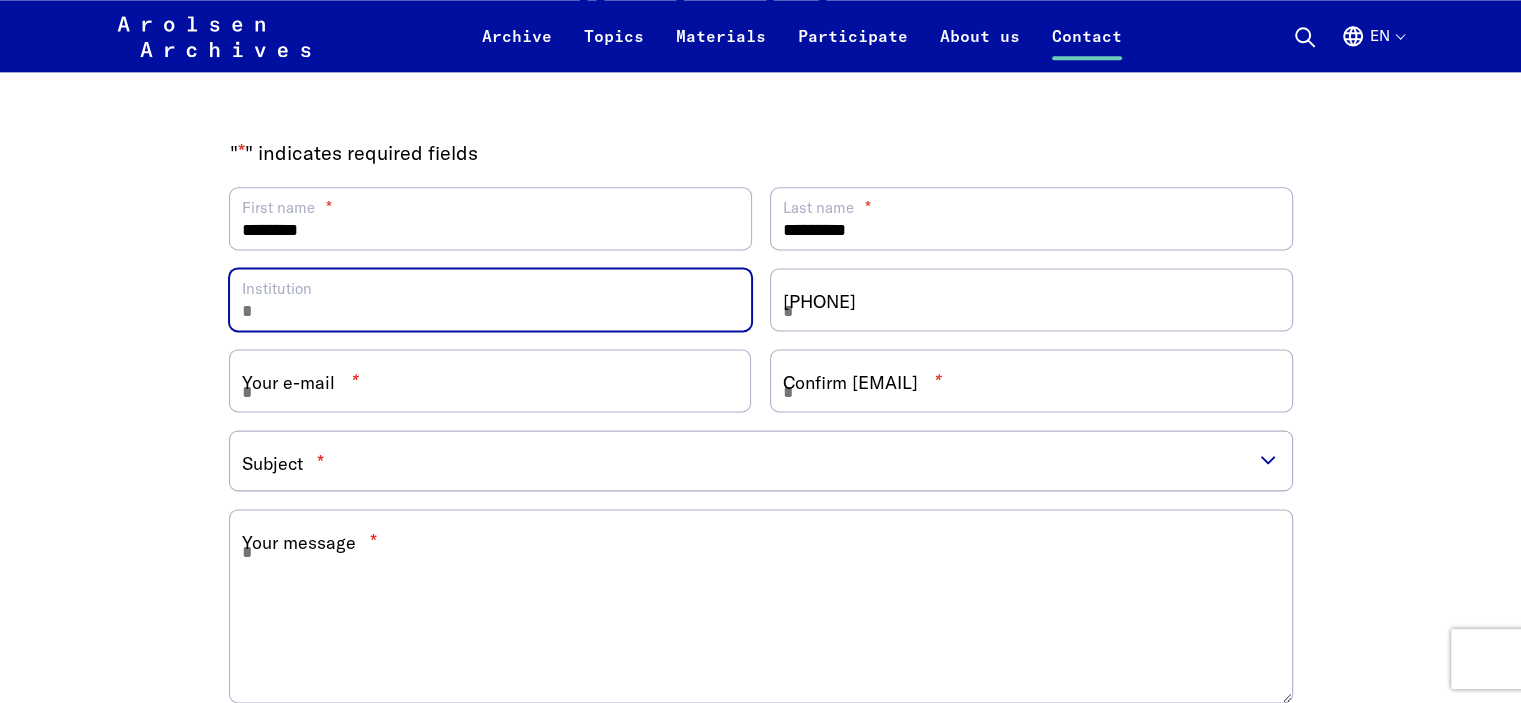 click on "Institution" at bounding box center [490, 299] 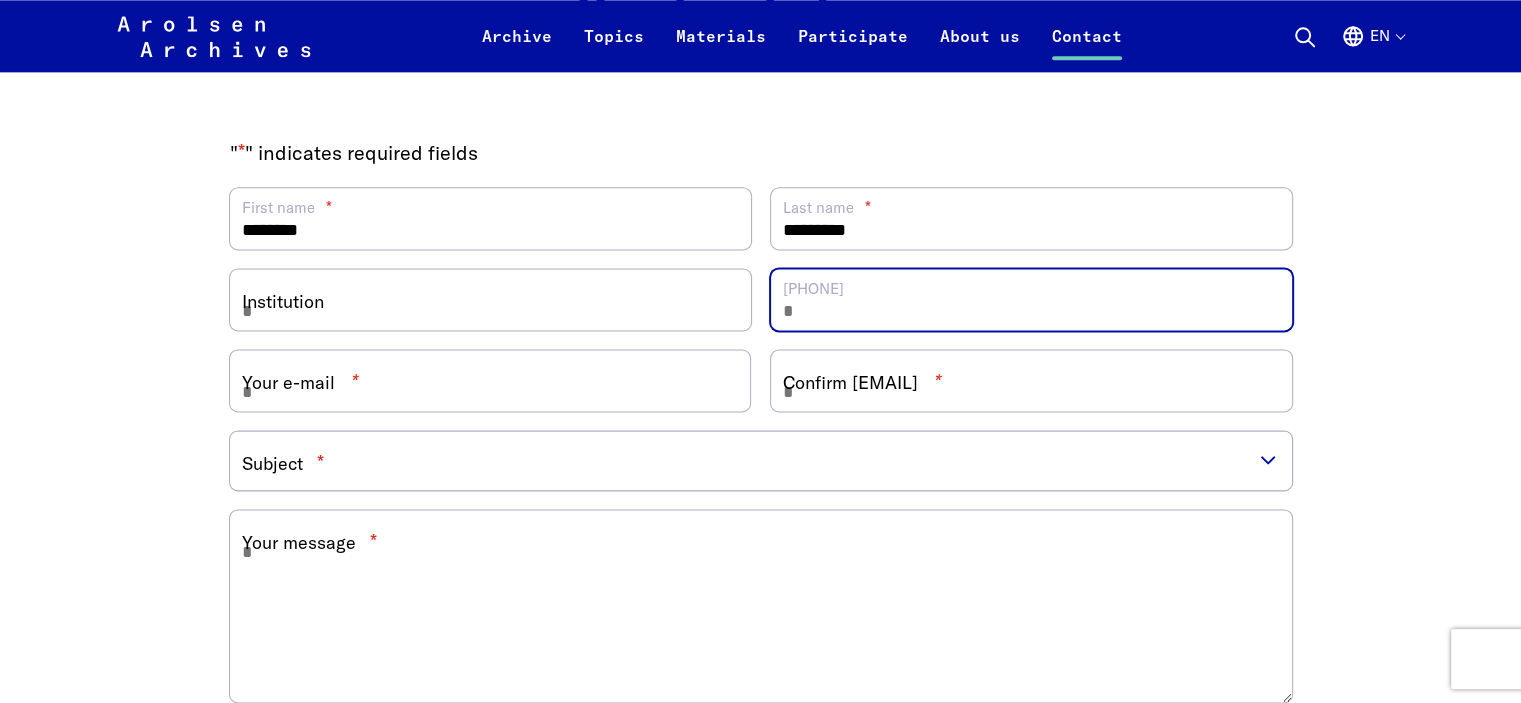 click on "Phone" at bounding box center (1031, 299) 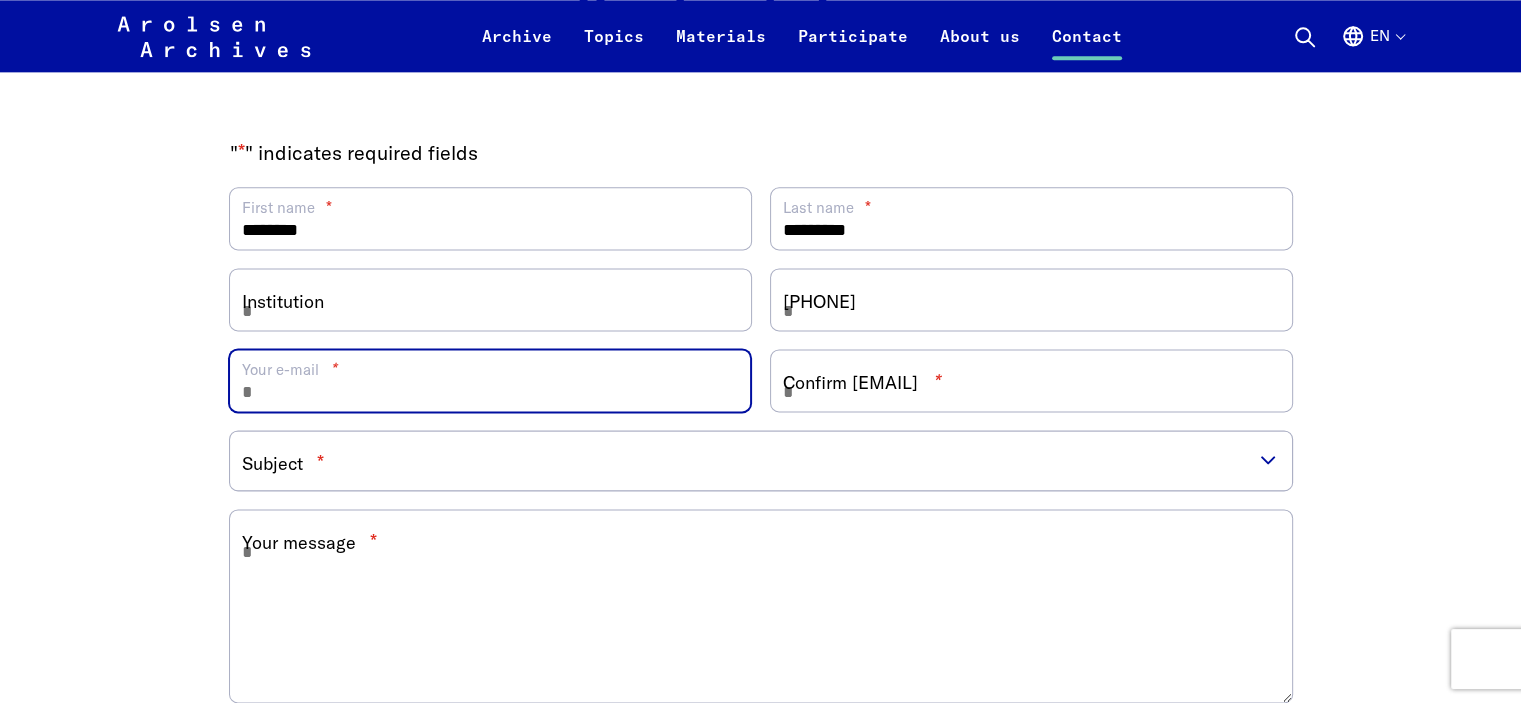 click on "Your e-mail  *" at bounding box center (490, 380) 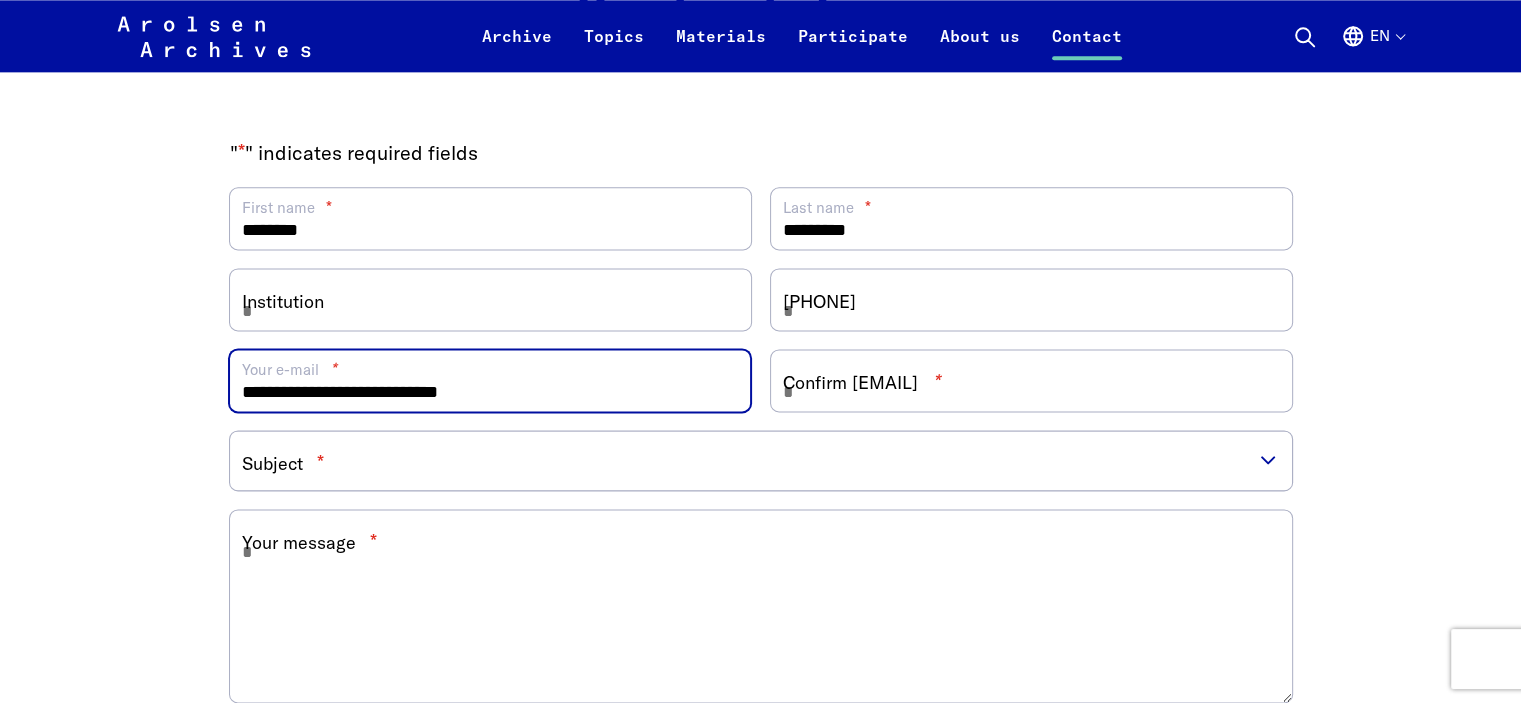 type on "**********" 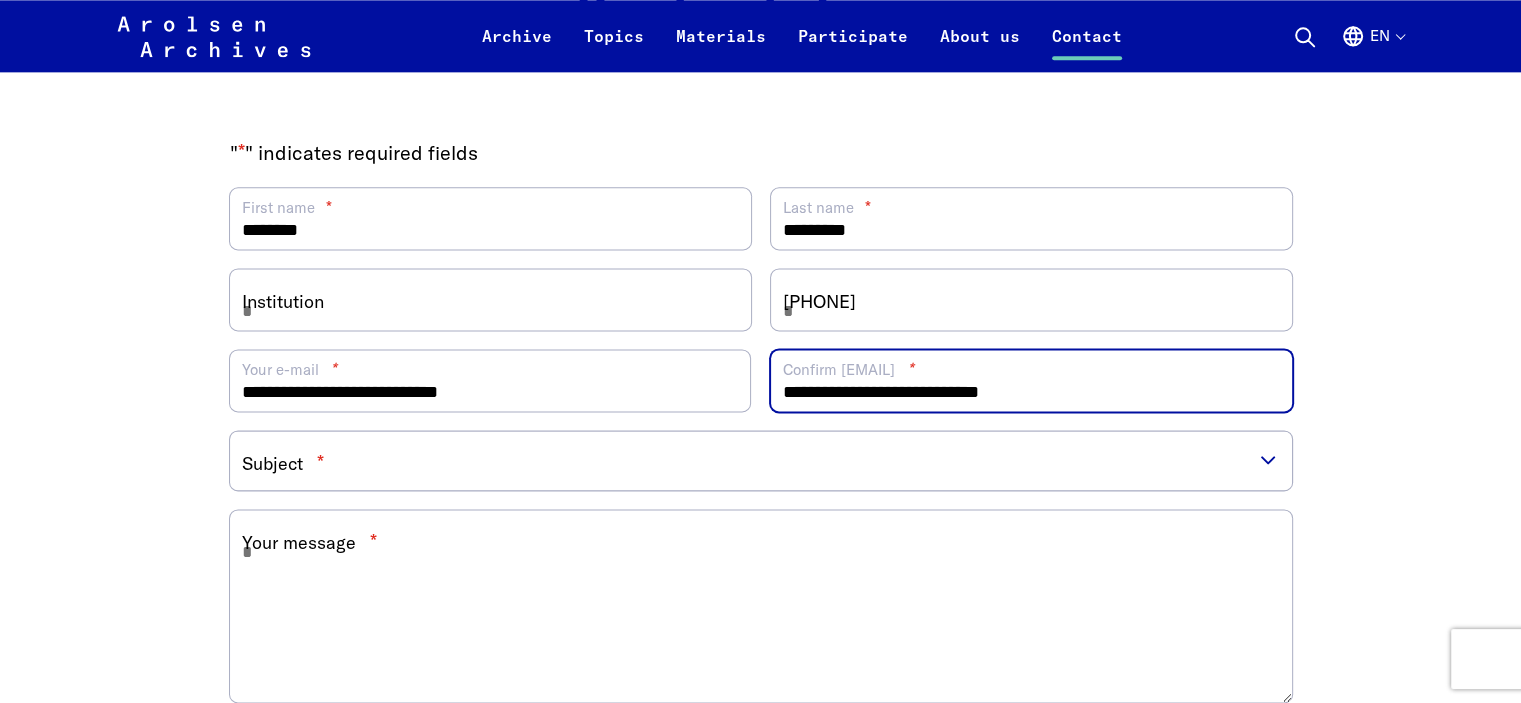 type on "**********" 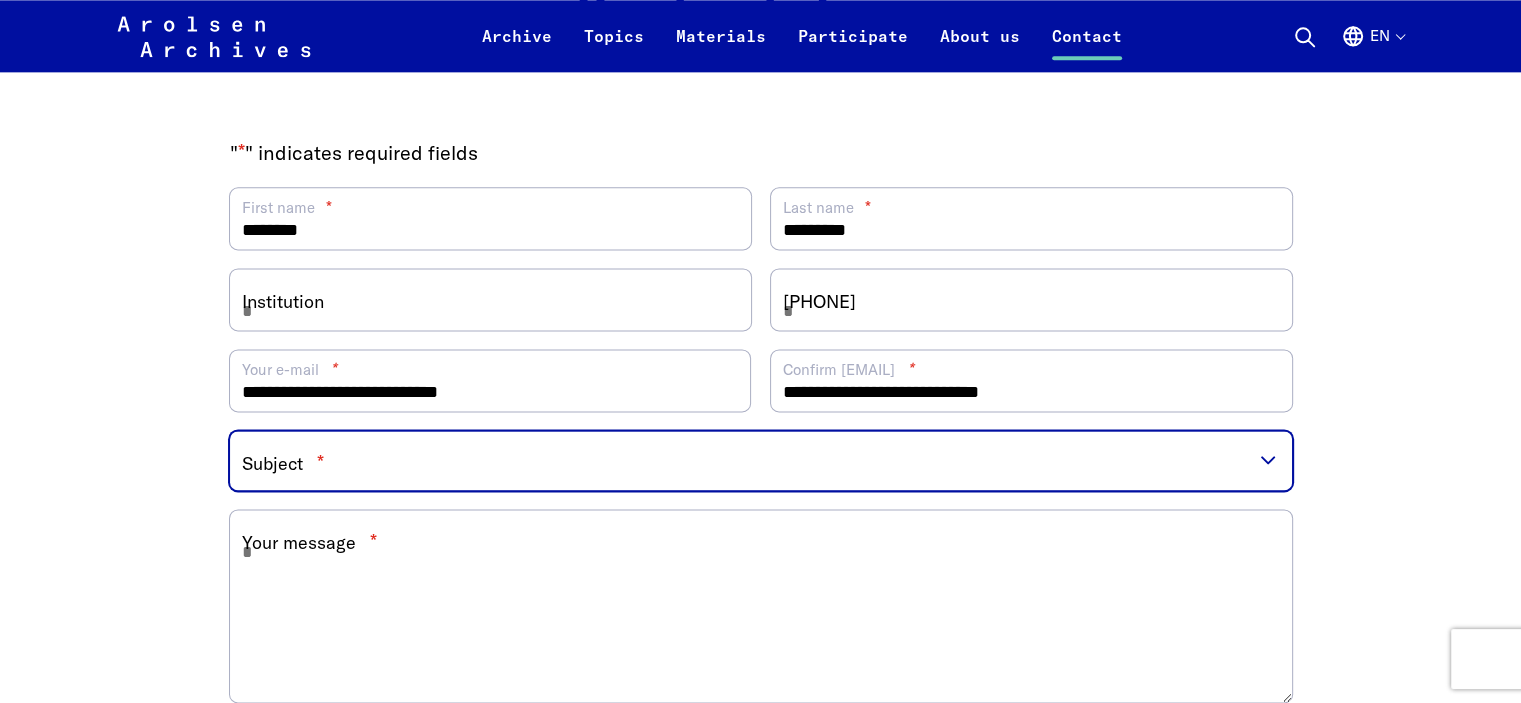 click on "**********" at bounding box center [761, 460] 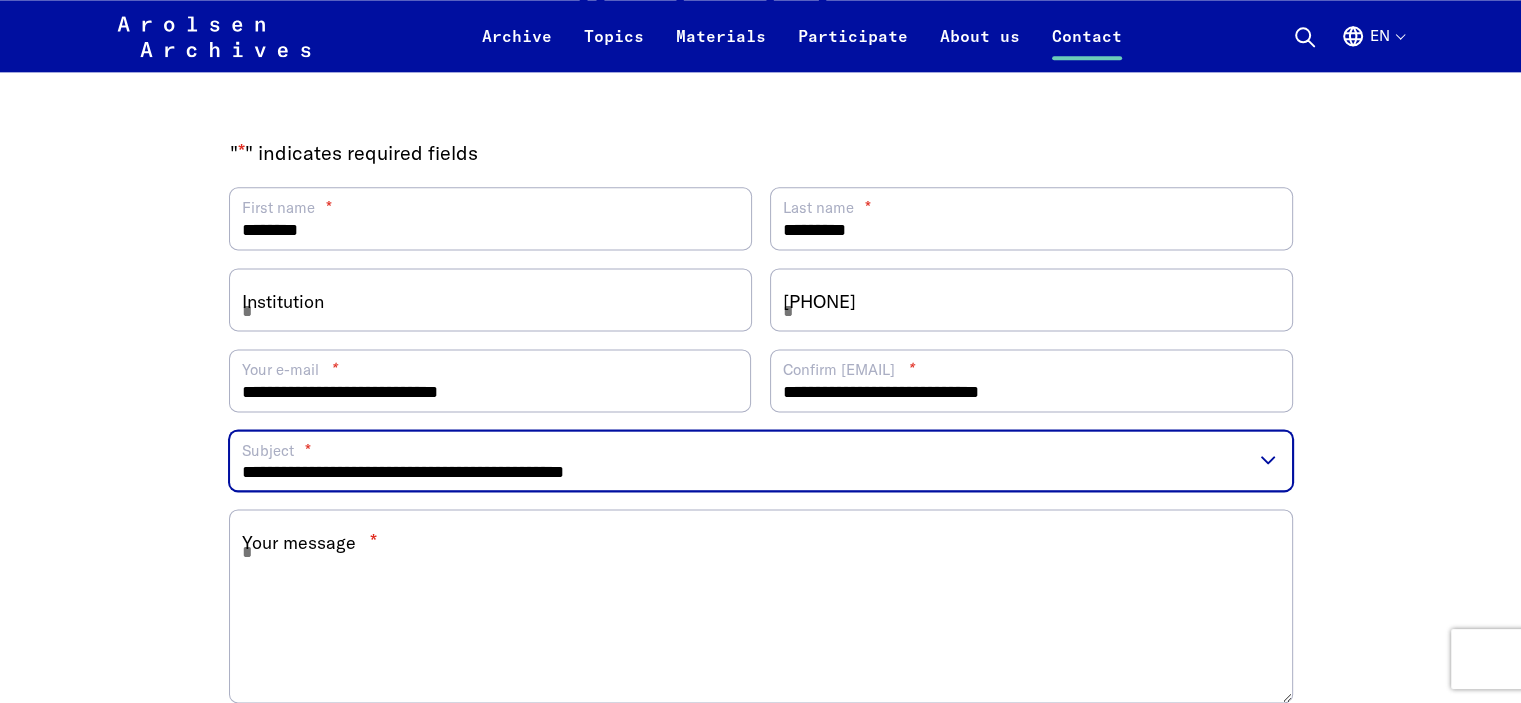 click on "**********" at bounding box center (761, 460) 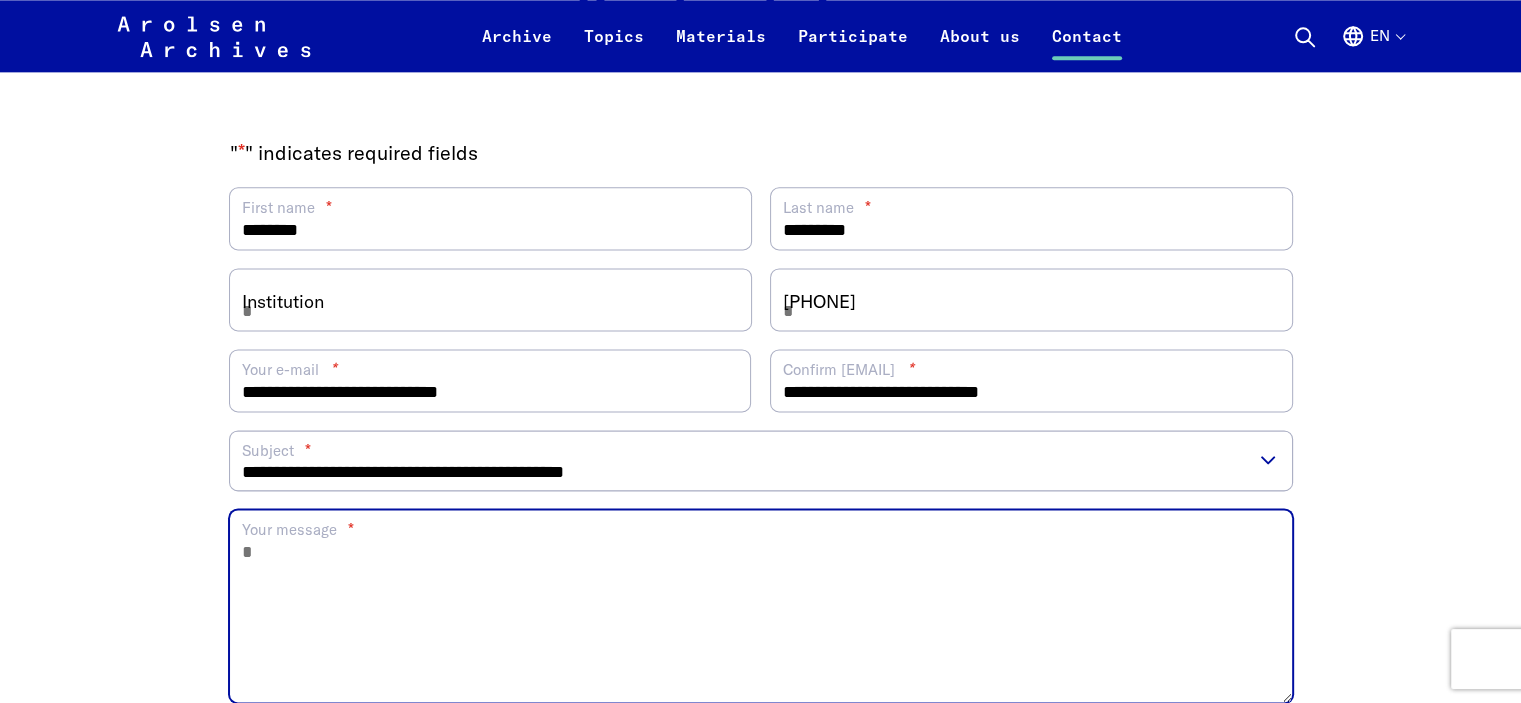 click on "Your message *" at bounding box center [761, 606] 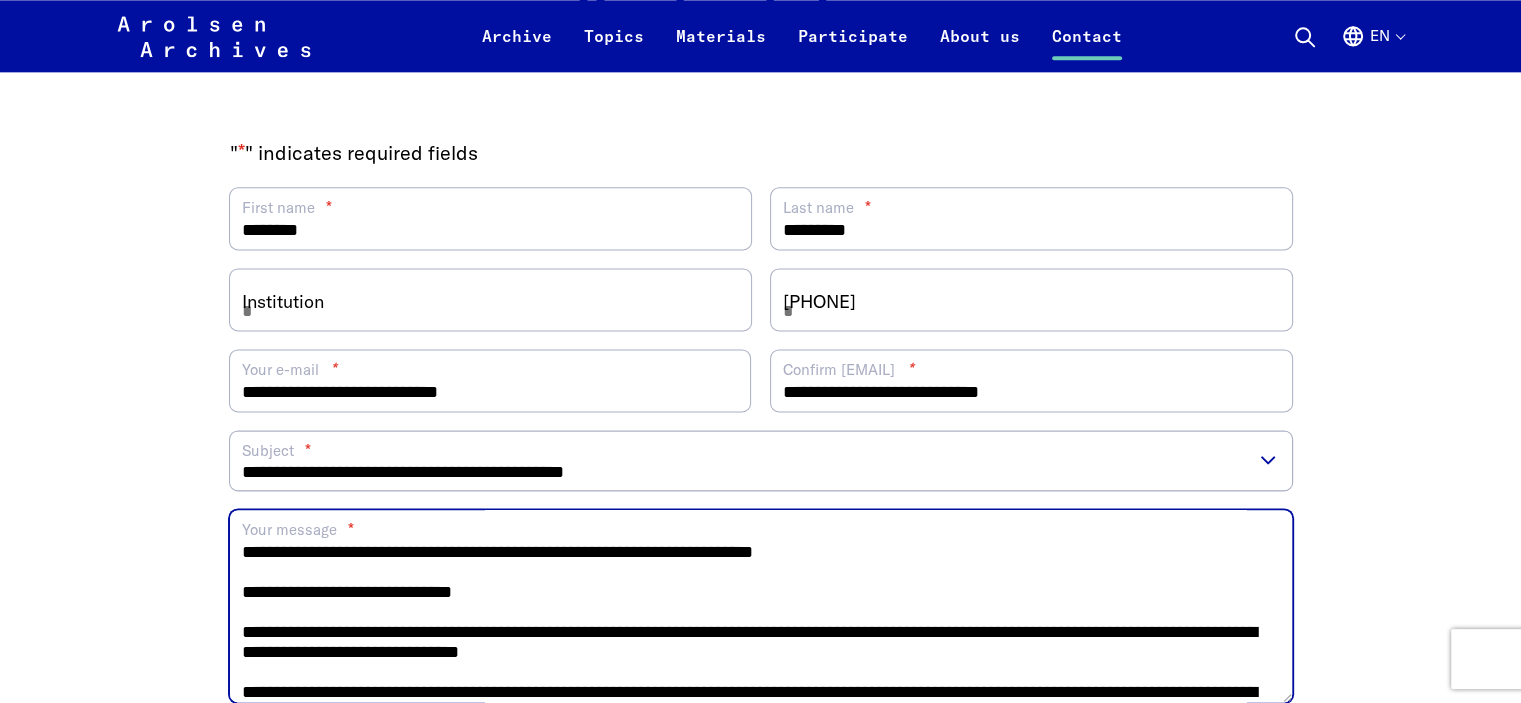 scroll, scrollTop: 2667, scrollLeft: 0, axis: vertical 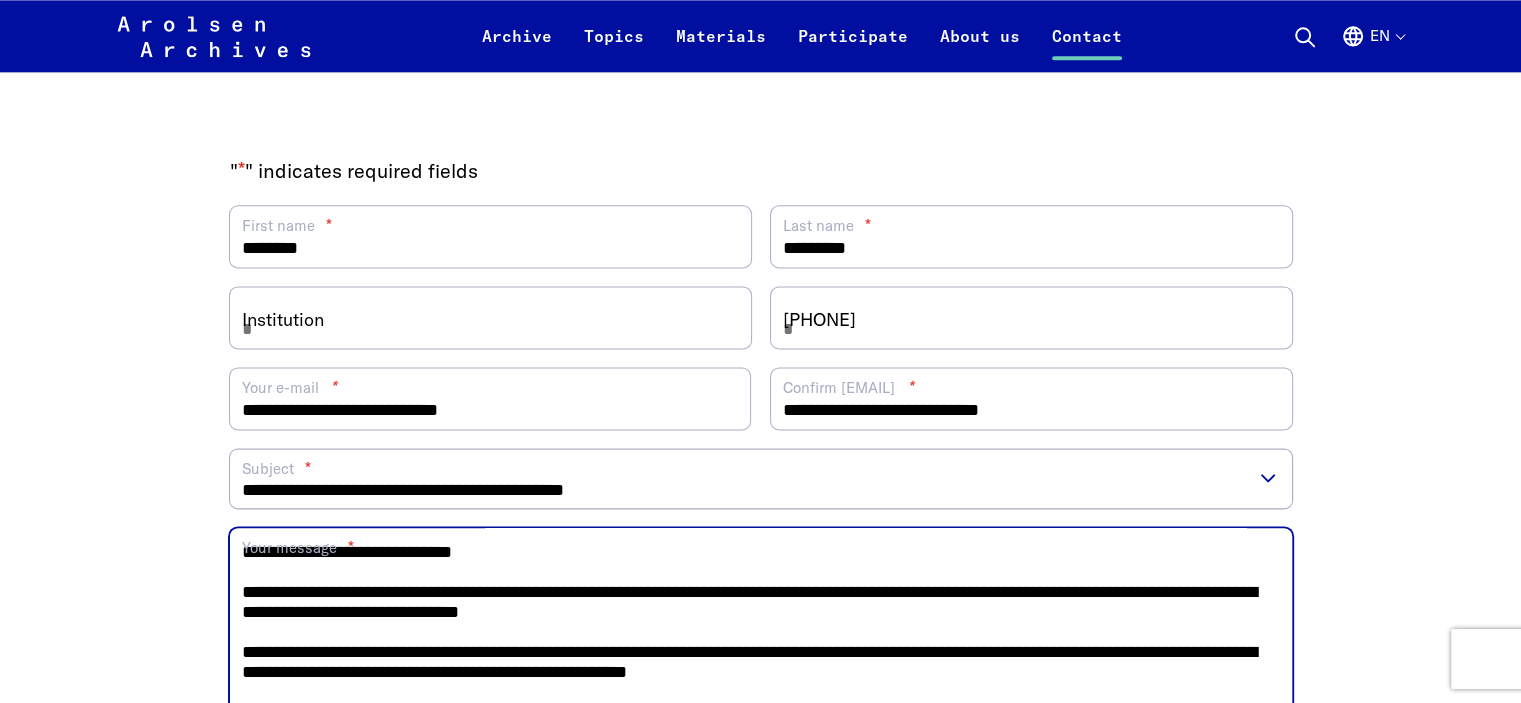 drag, startPoint x: 363, startPoint y: 617, endPoint x: 457, endPoint y: 624, distance: 94.26028 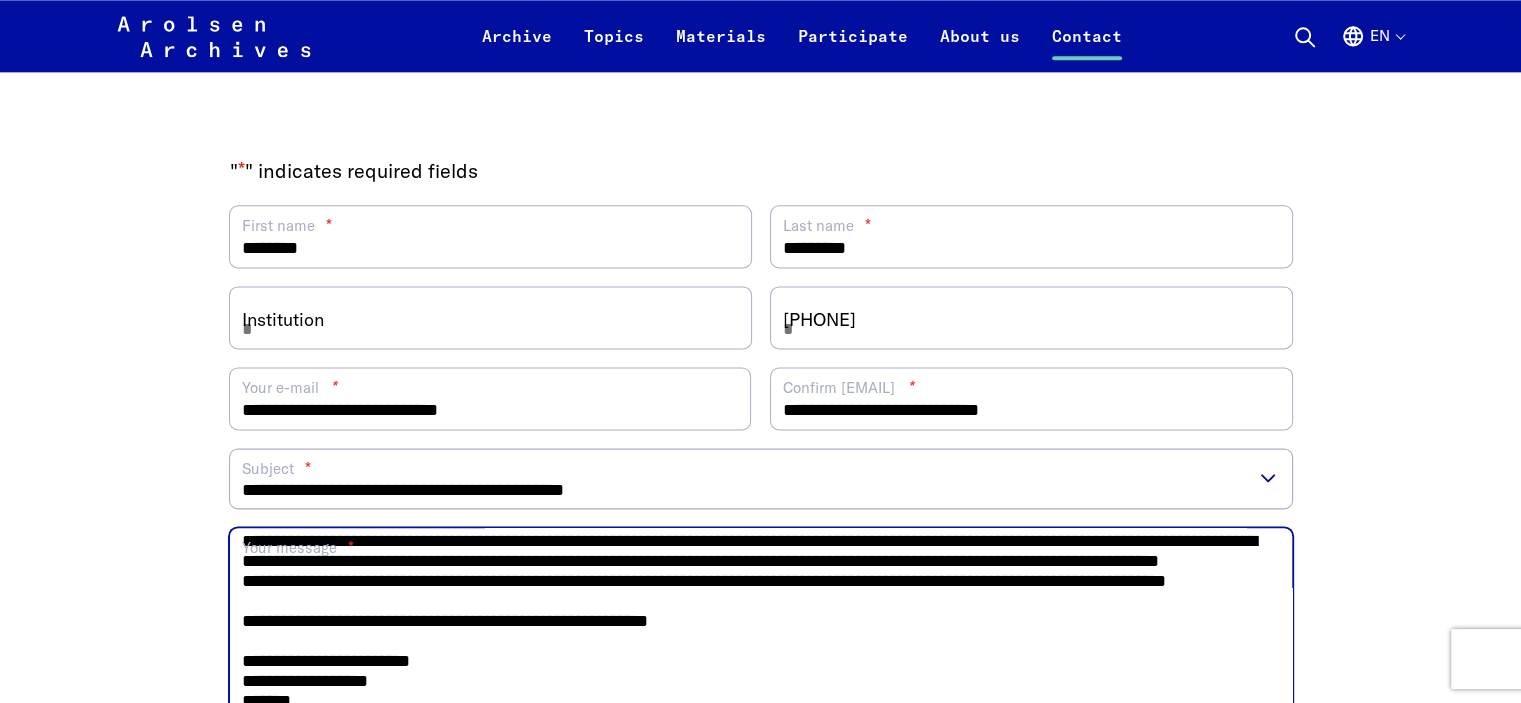 scroll, scrollTop: 552, scrollLeft: 0, axis: vertical 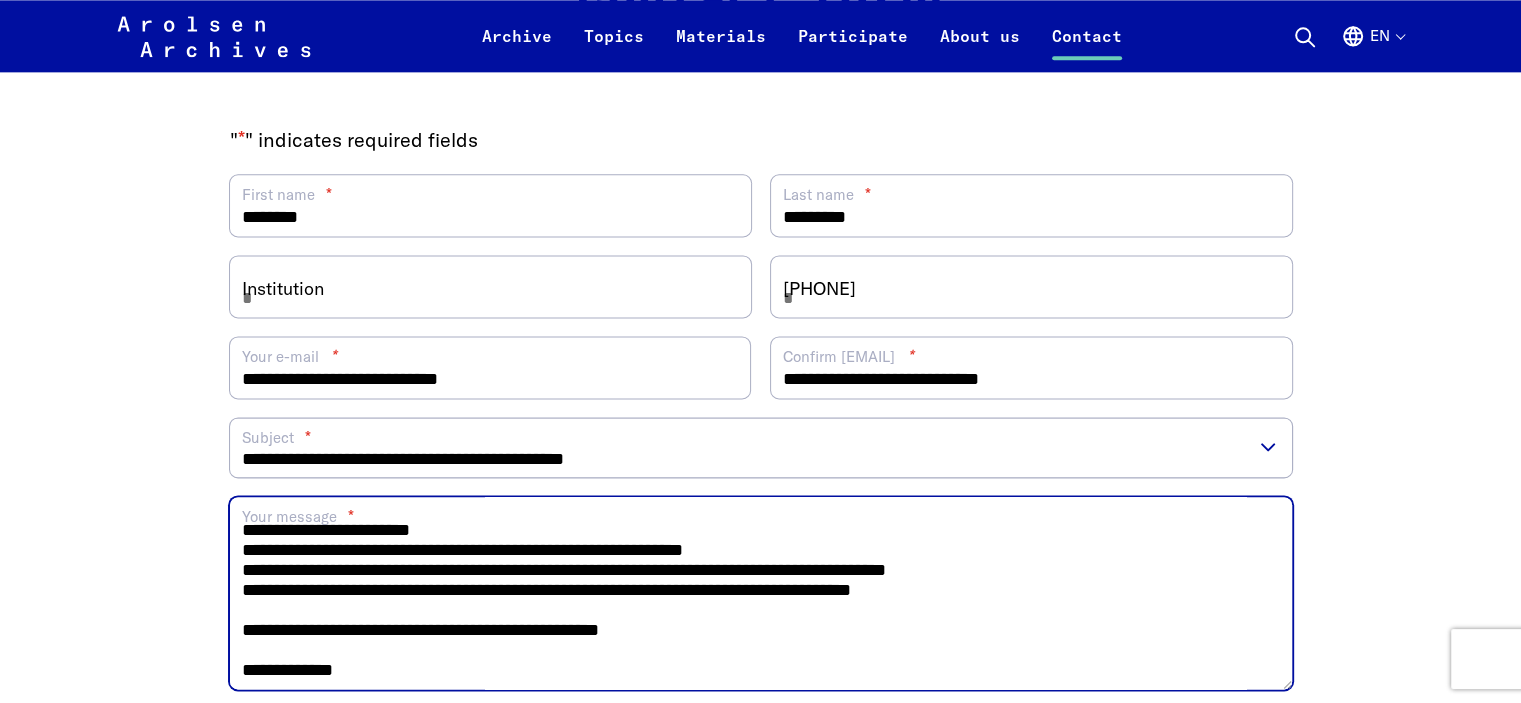 drag, startPoint x: 965, startPoint y: 603, endPoint x: 216, endPoint y: 560, distance: 750.2333 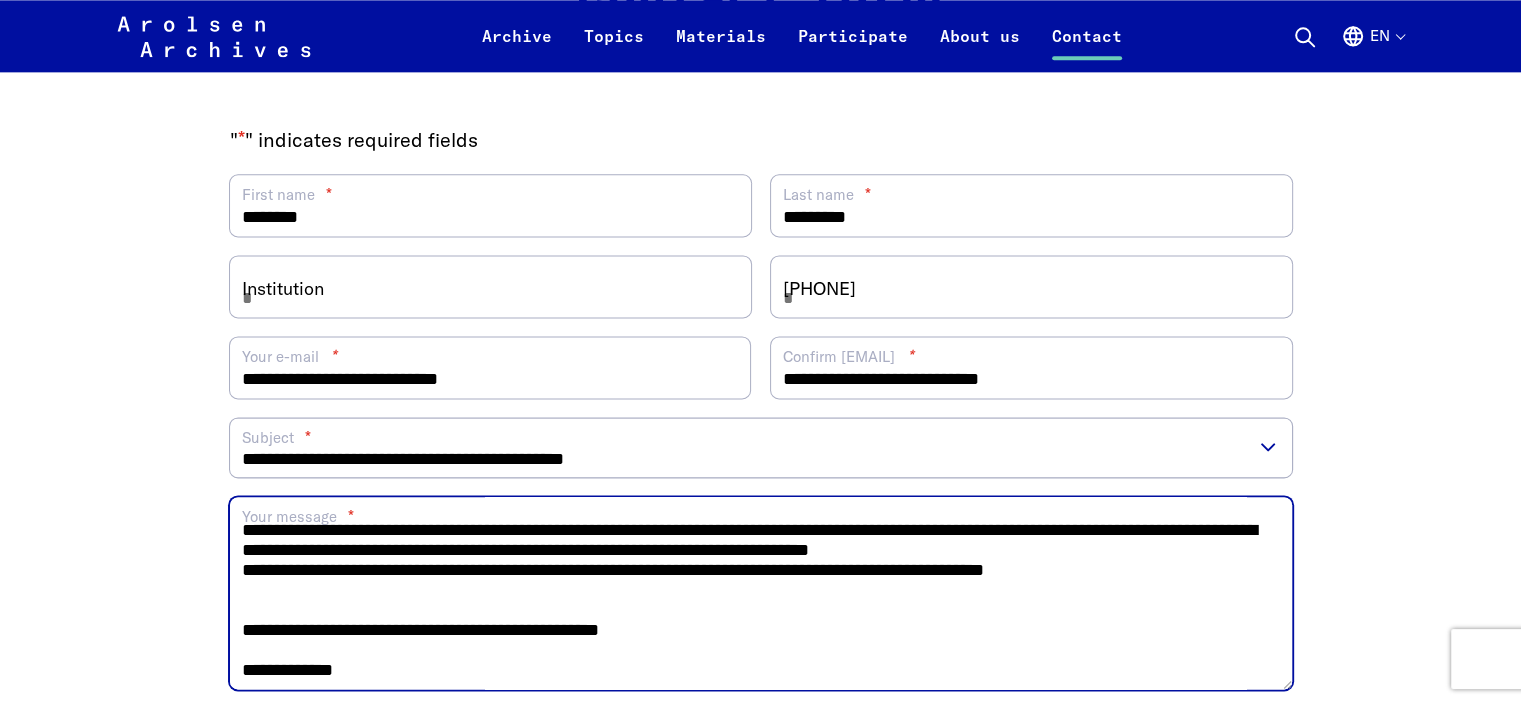 scroll, scrollTop: 545, scrollLeft: 0, axis: vertical 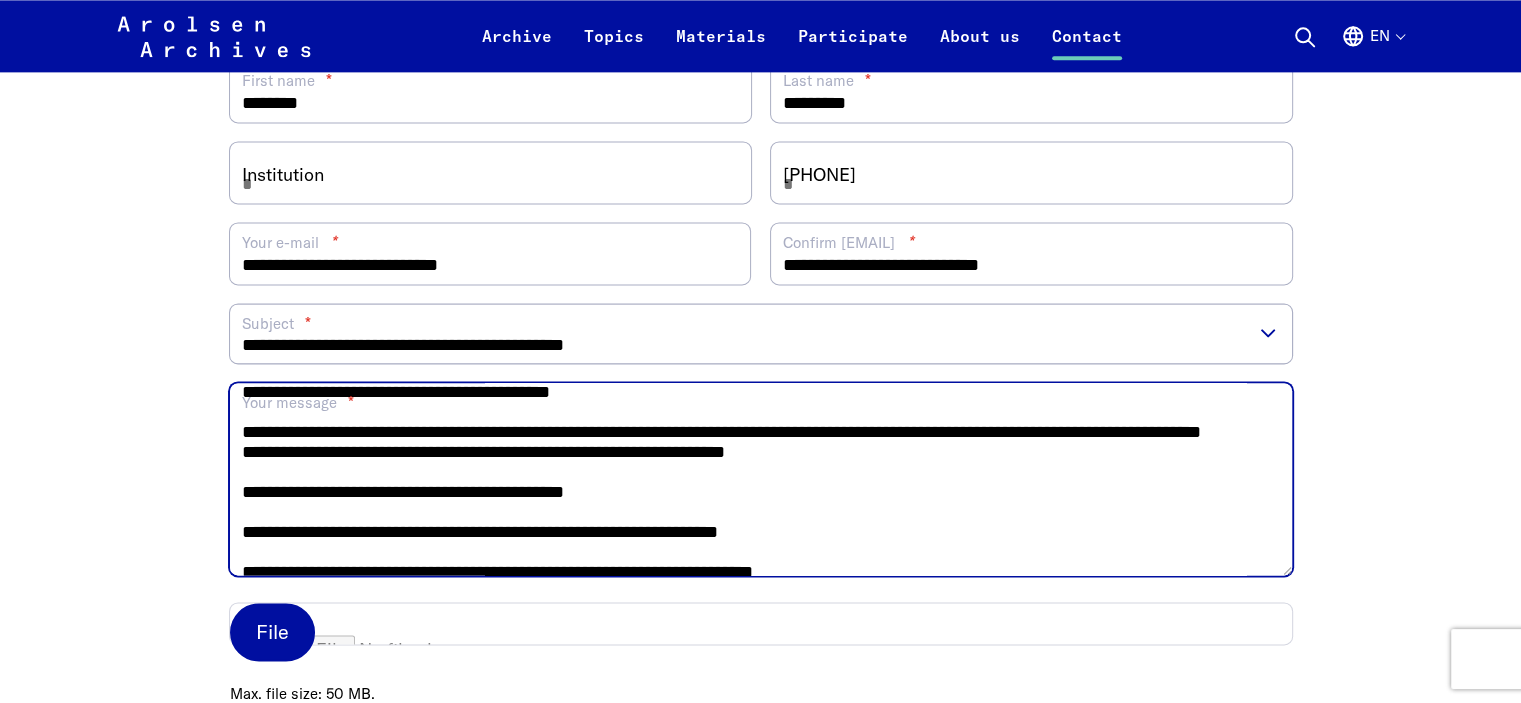 click on "Your message *" at bounding box center [761, 479] 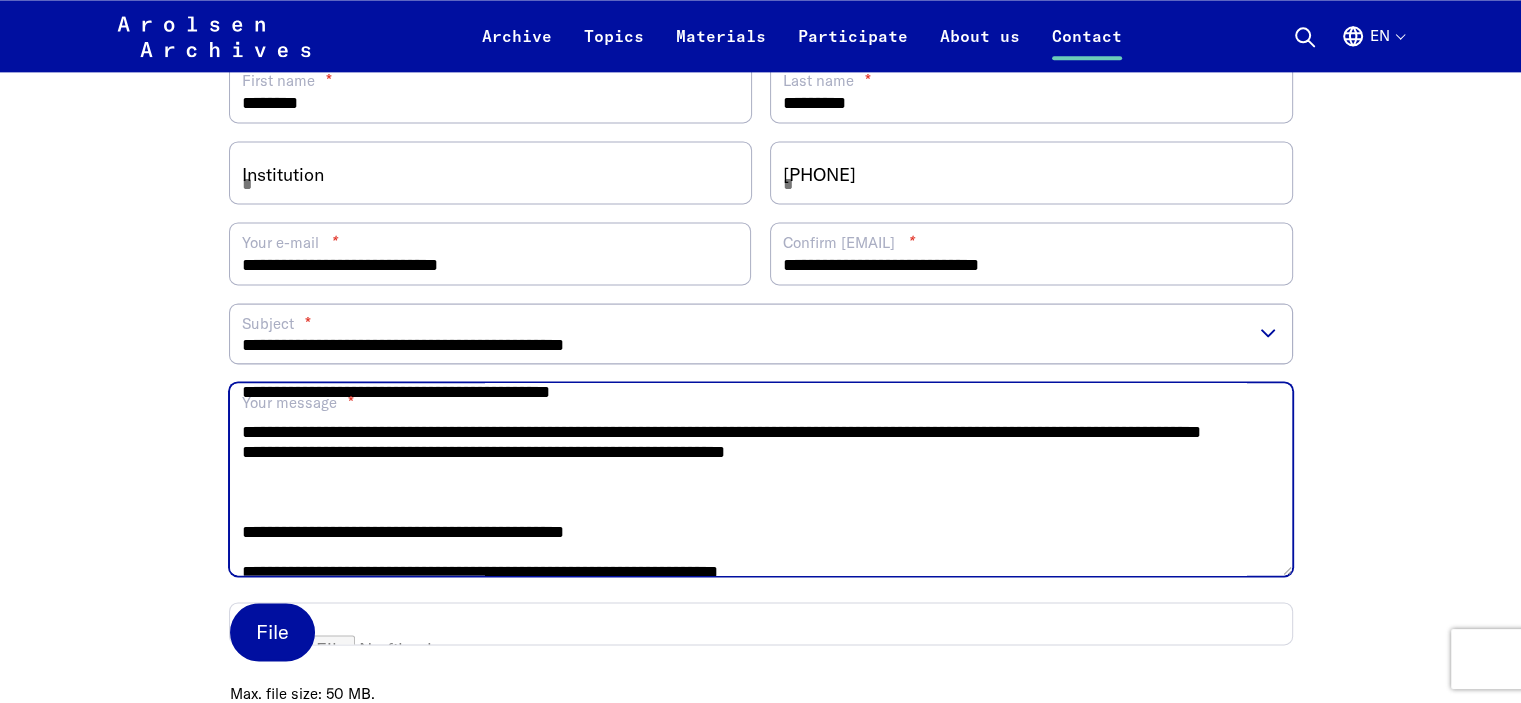 paste on "**********" 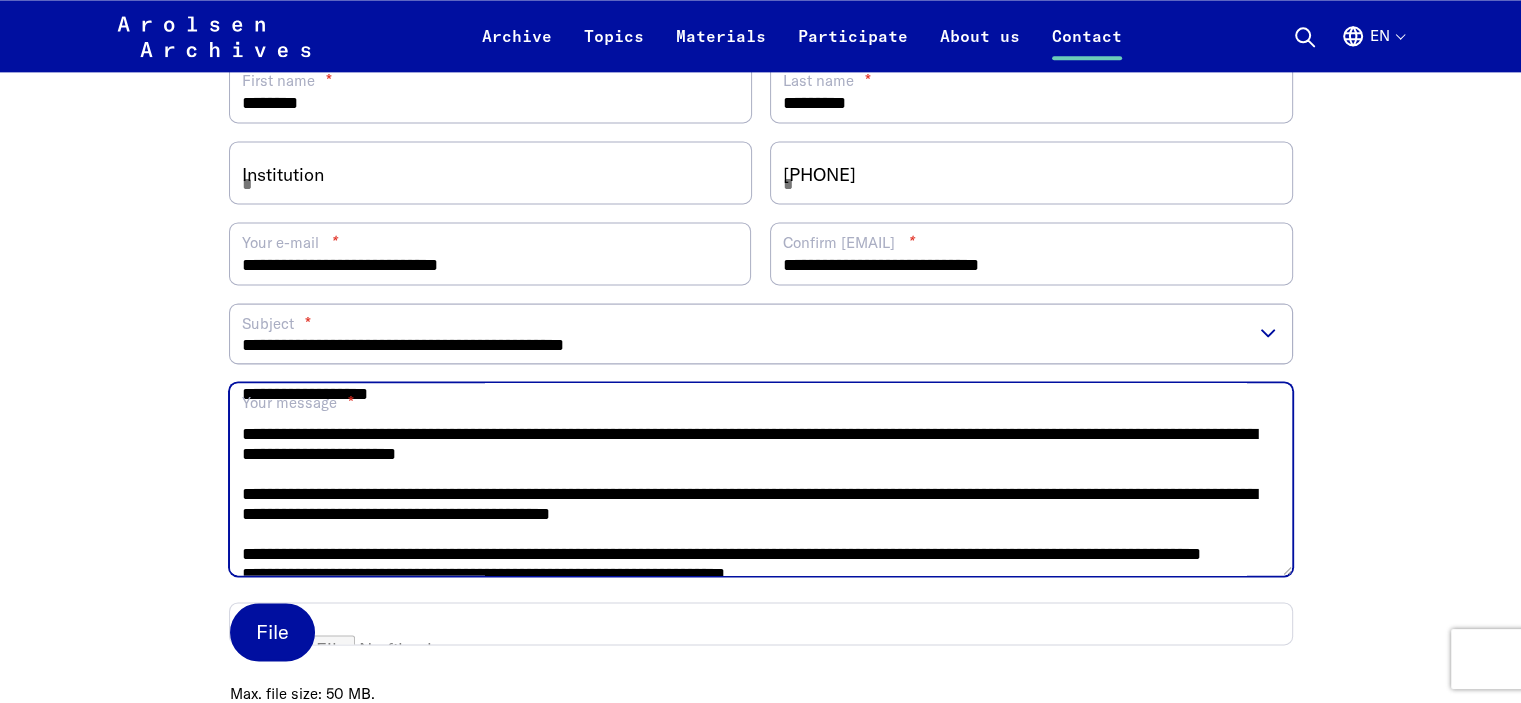 scroll, scrollTop: 58, scrollLeft: 0, axis: vertical 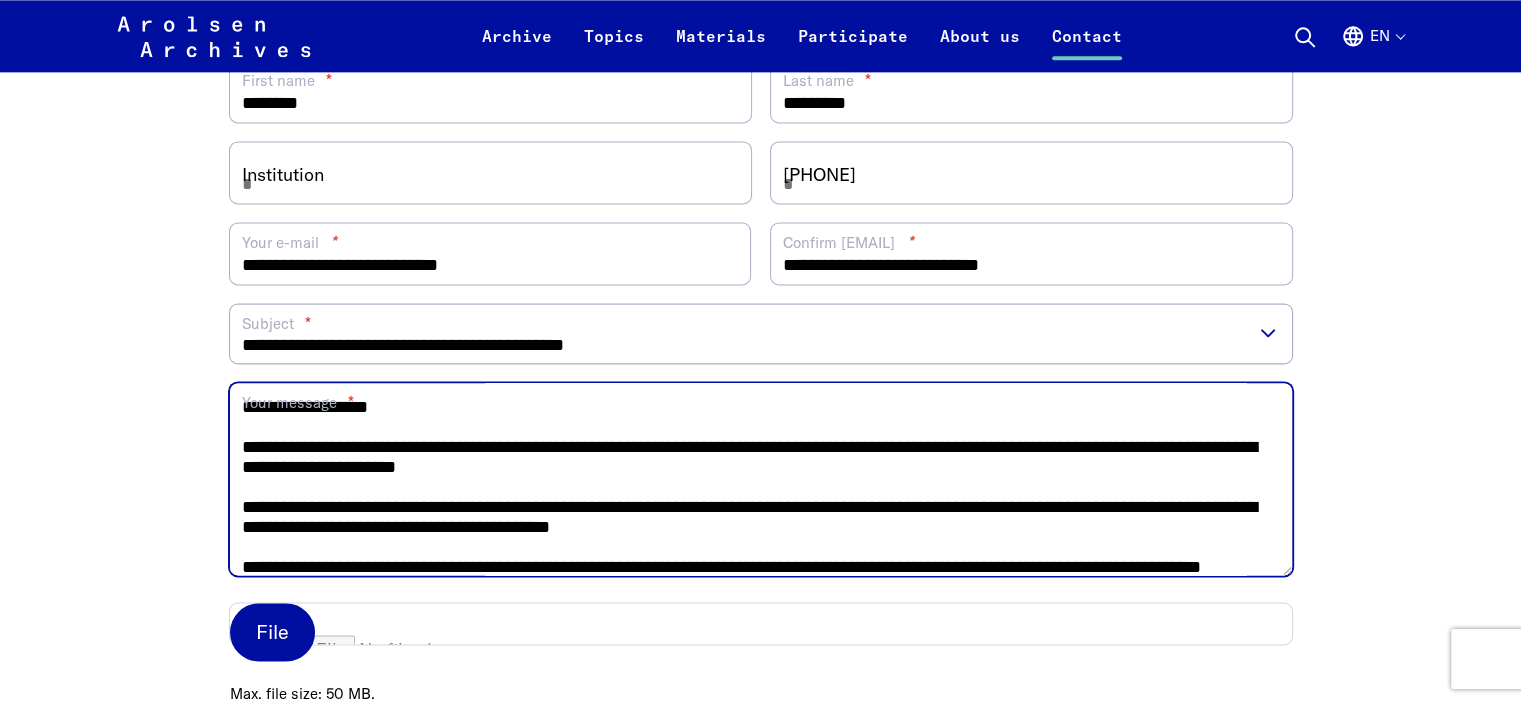 drag, startPoint x: 437, startPoint y: 473, endPoint x: 404, endPoint y: 475, distance: 33.06055 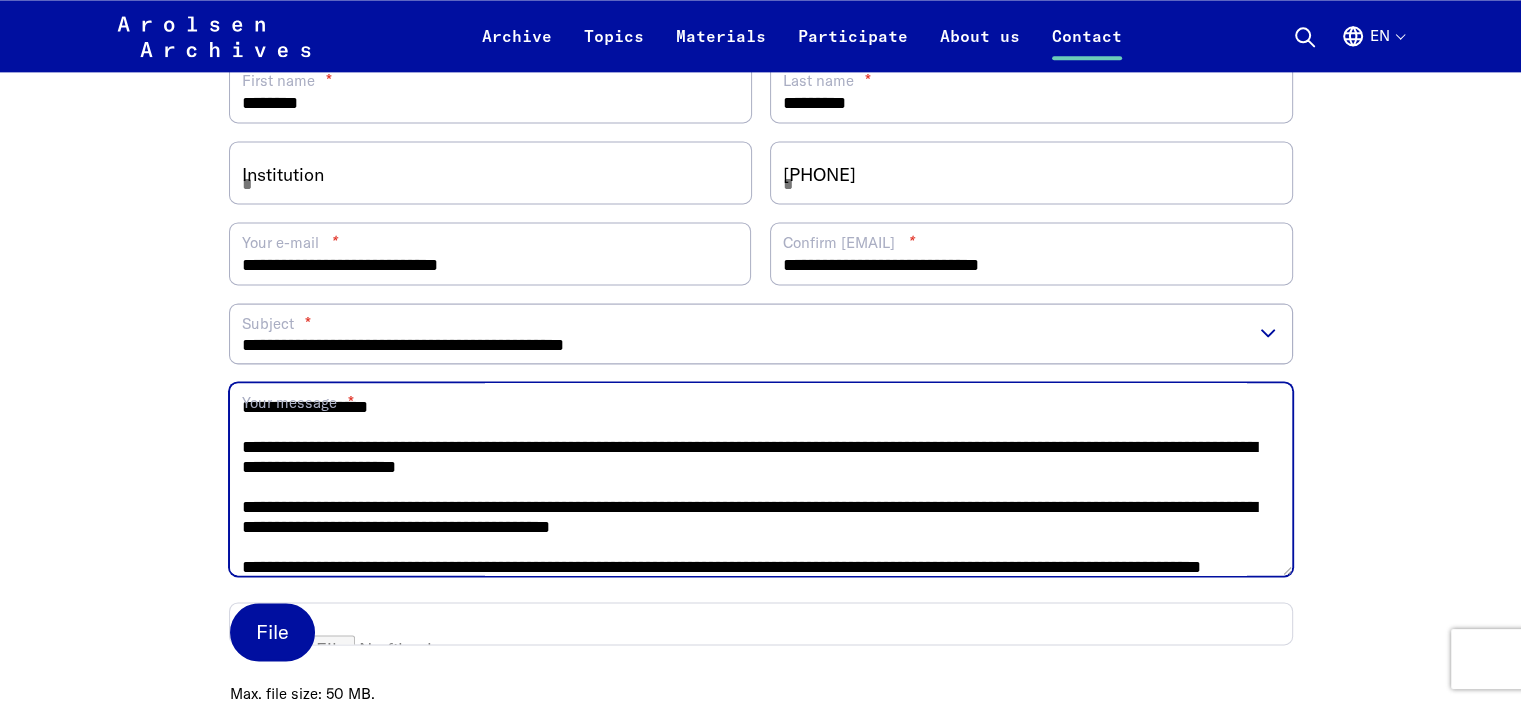 click on "Your message *" at bounding box center [761, 479] 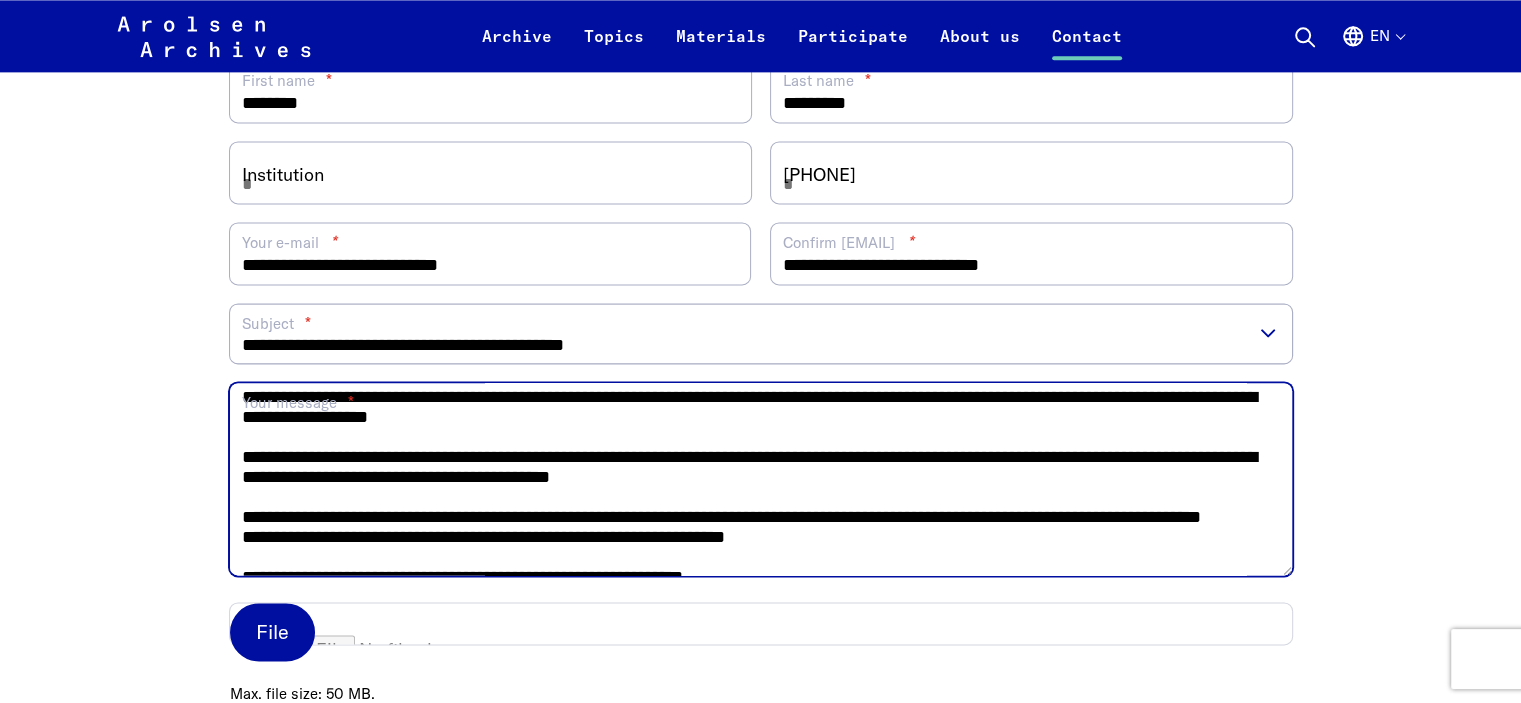 scroll, scrollTop: 111, scrollLeft: 0, axis: vertical 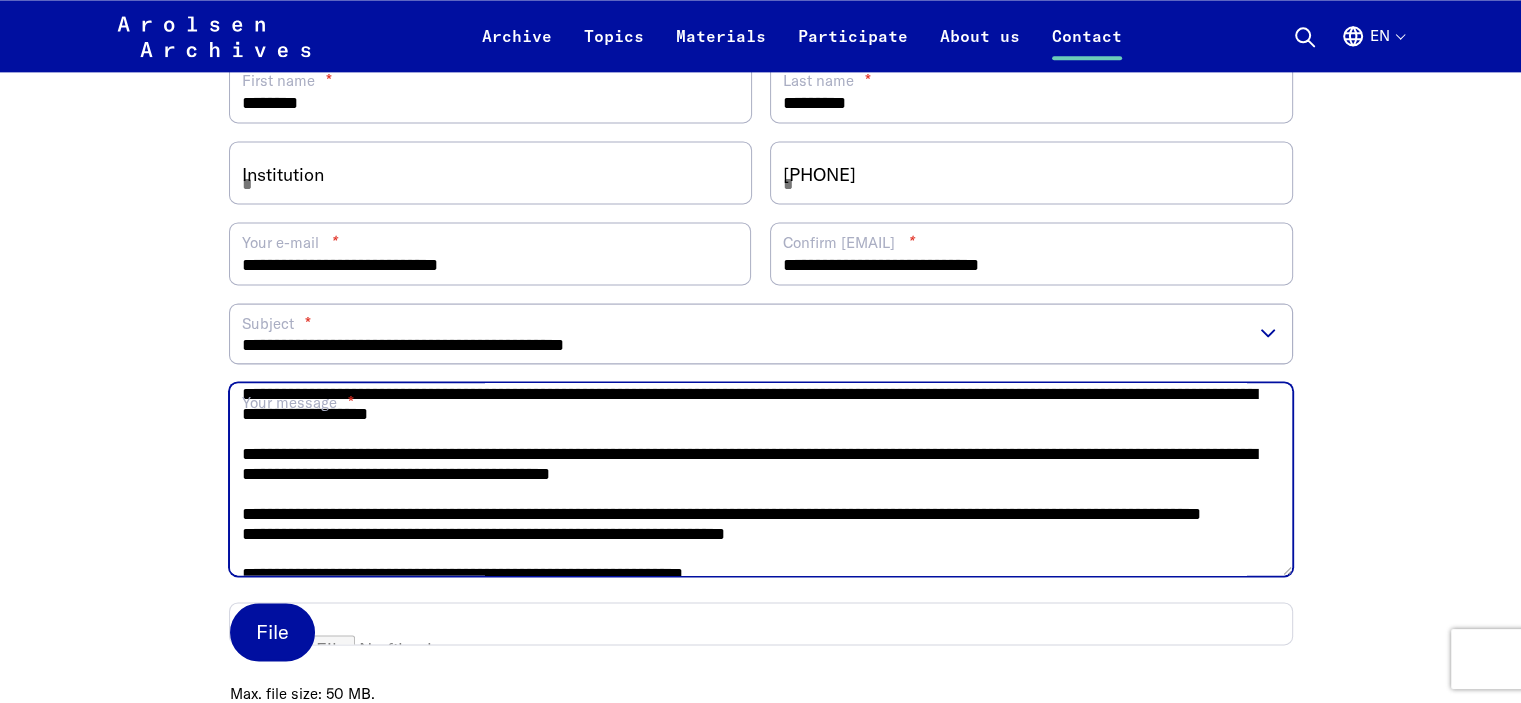 click on "Your message *" at bounding box center [761, 479] 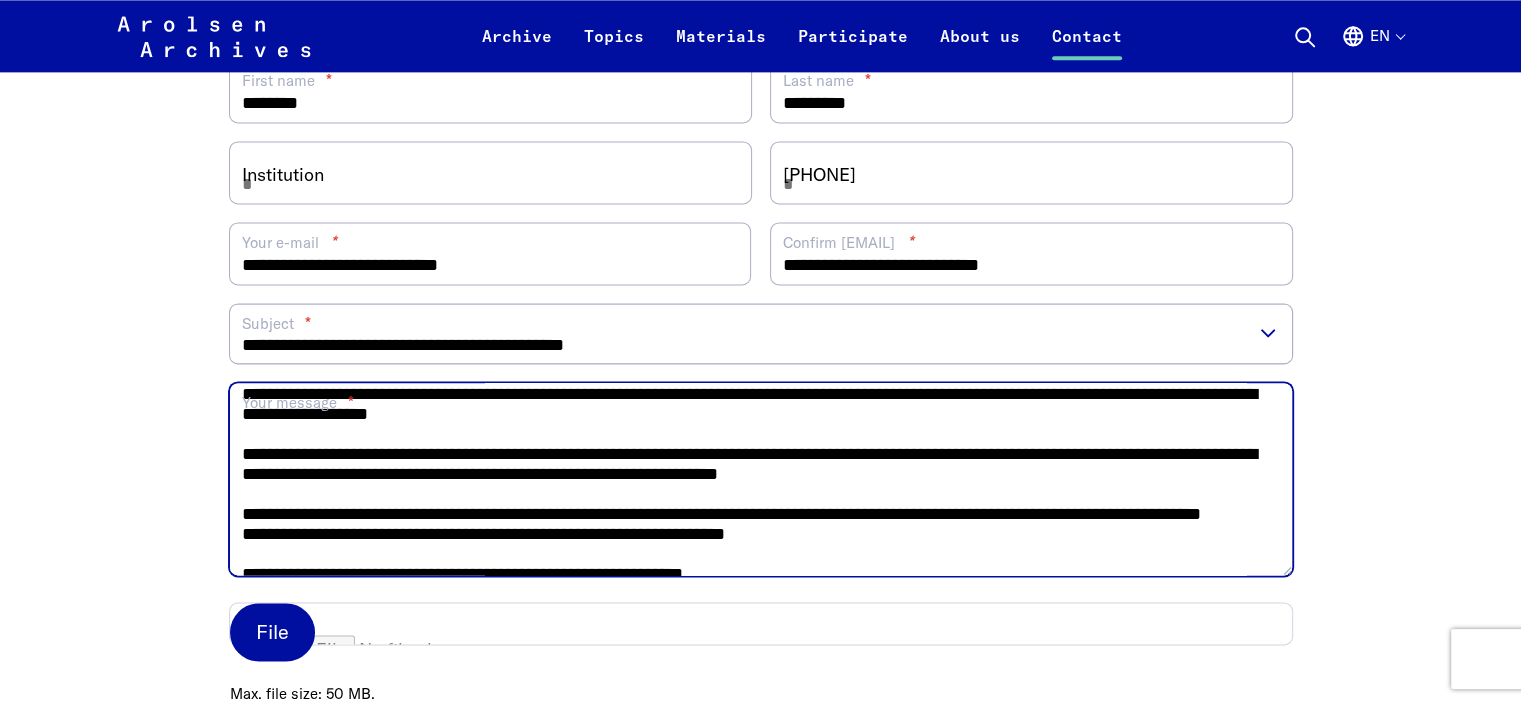 drag, startPoint x: 1019, startPoint y: 515, endPoint x: 805, endPoint y: 498, distance: 214.67418 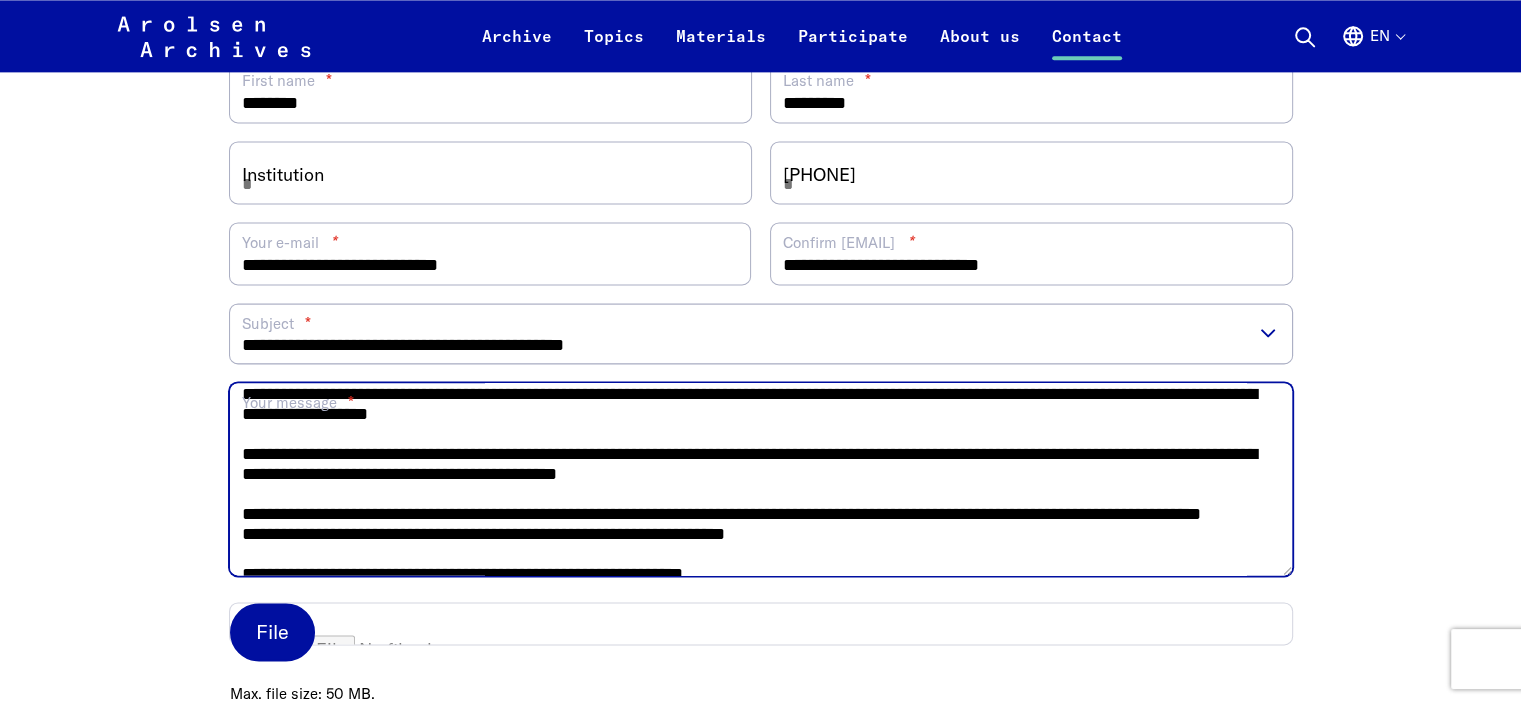 paste on "**********" 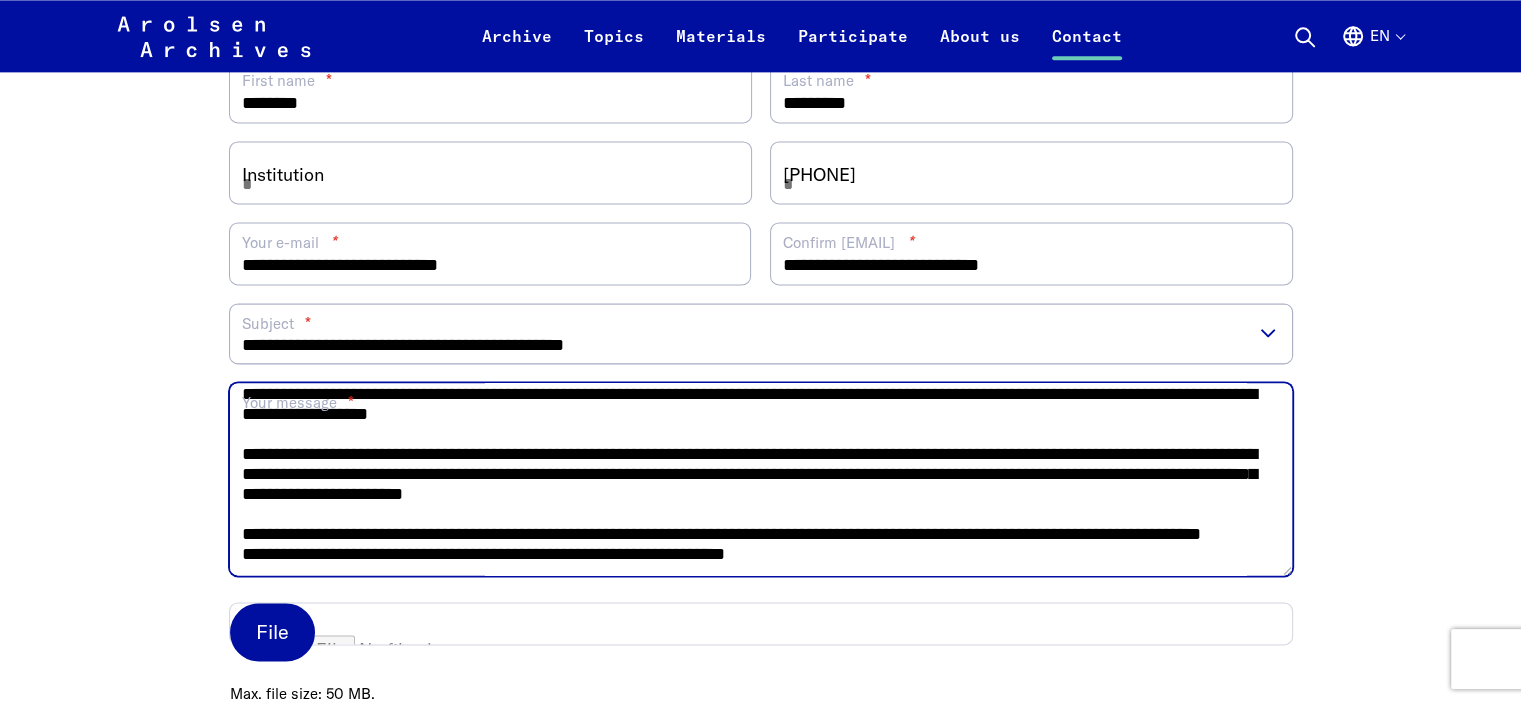 drag, startPoint x: 769, startPoint y: 539, endPoint x: 704, endPoint y: 537, distance: 65.03076 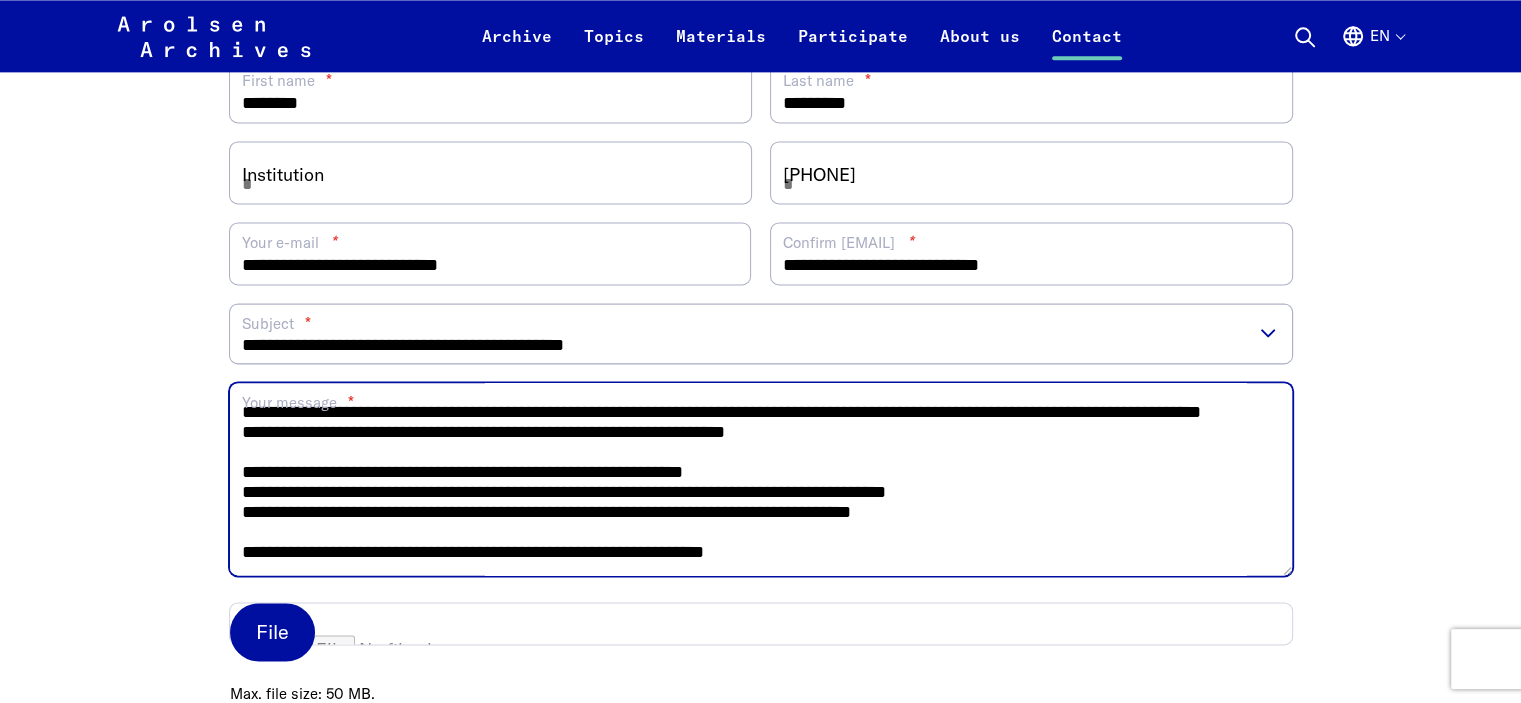 scroll, scrollTop: 241, scrollLeft: 0, axis: vertical 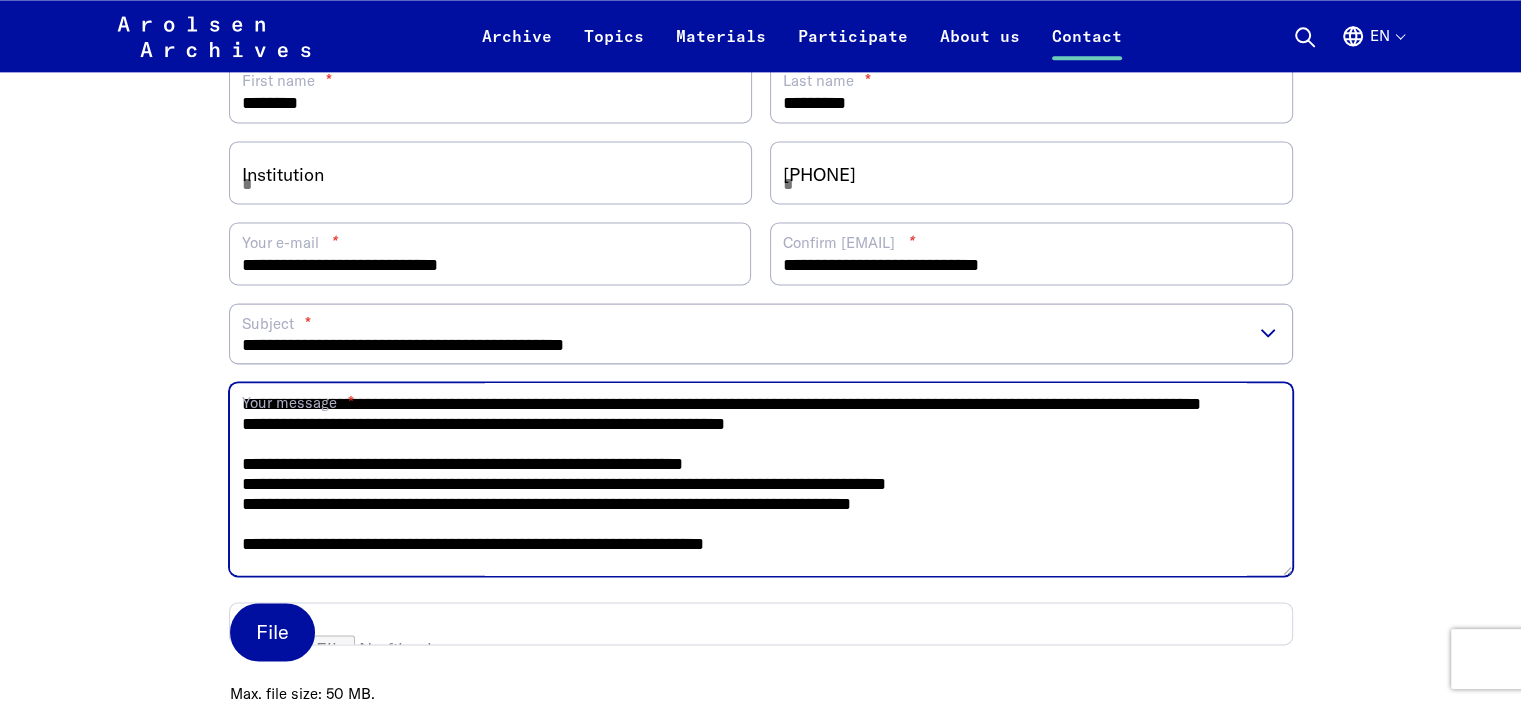 click on "Your message *" at bounding box center (761, 479) 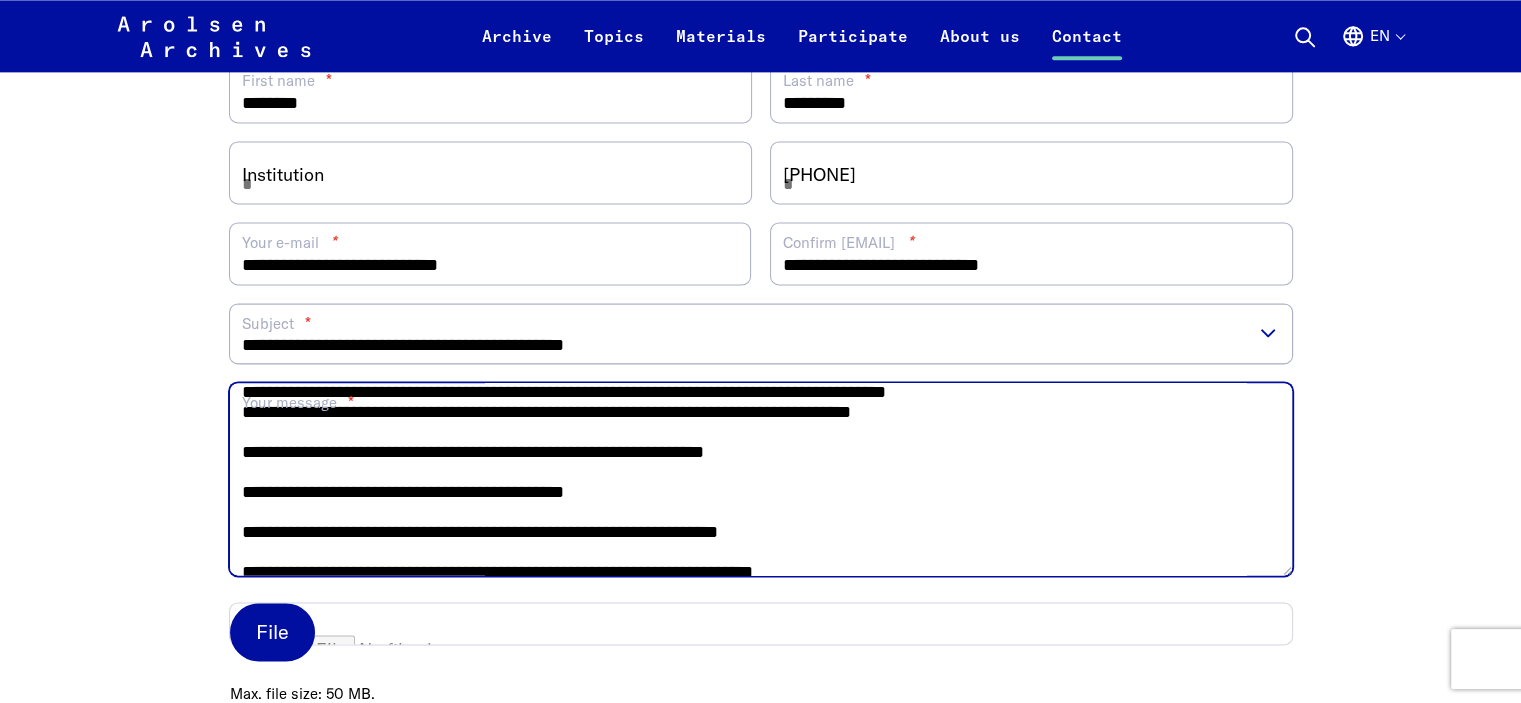 scroll, scrollTop: 338, scrollLeft: 0, axis: vertical 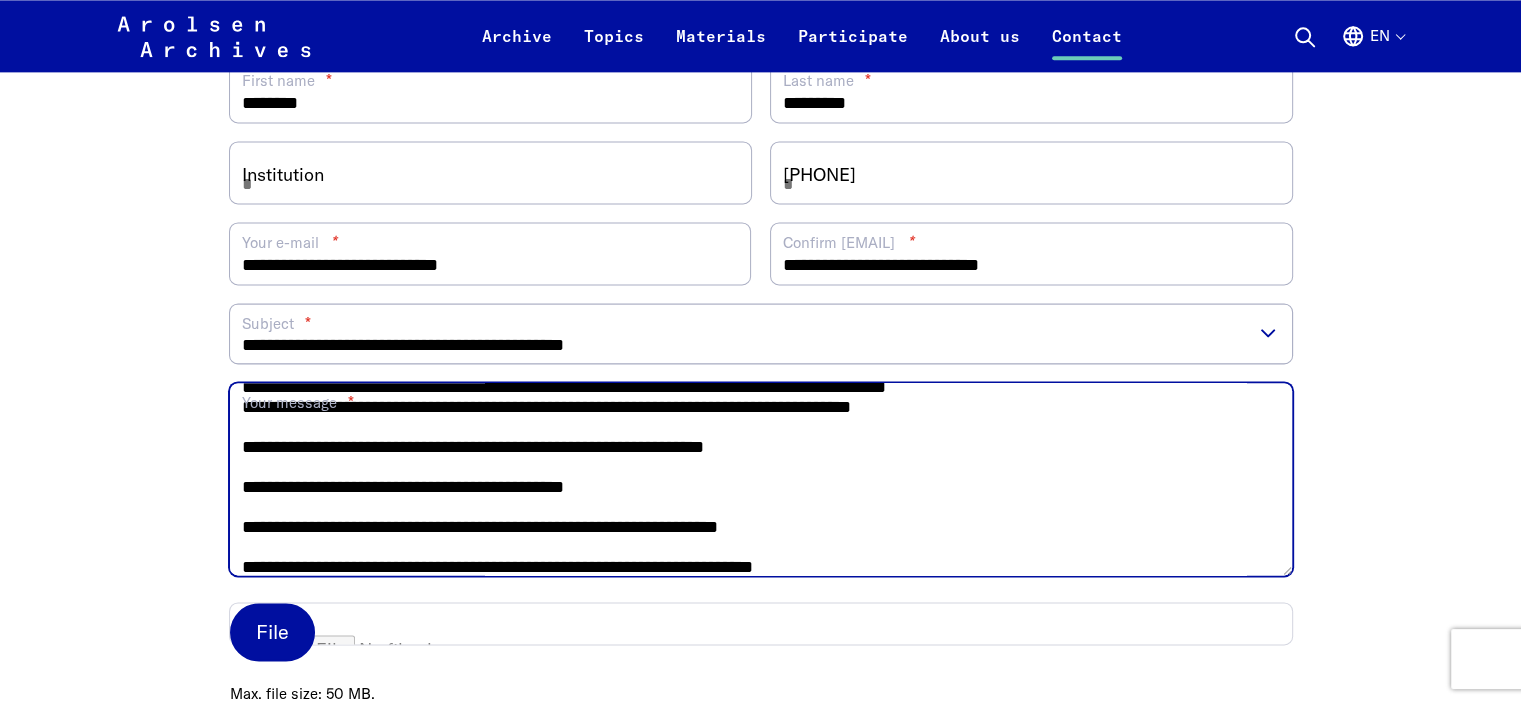 drag, startPoint x: 950, startPoint y: 517, endPoint x: 238, endPoint y: 480, distance: 712.96075 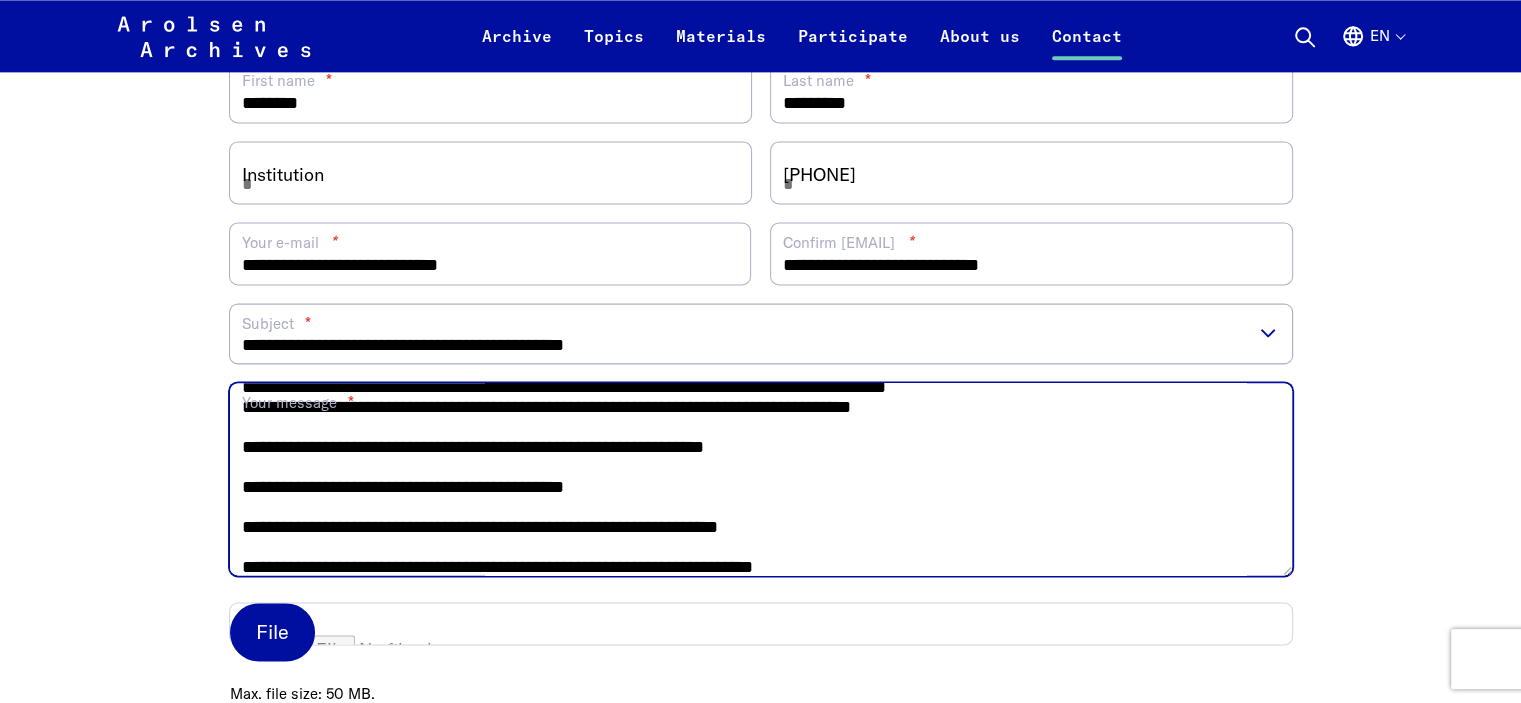 click on "Your message *" at bounding box center (761, 479) 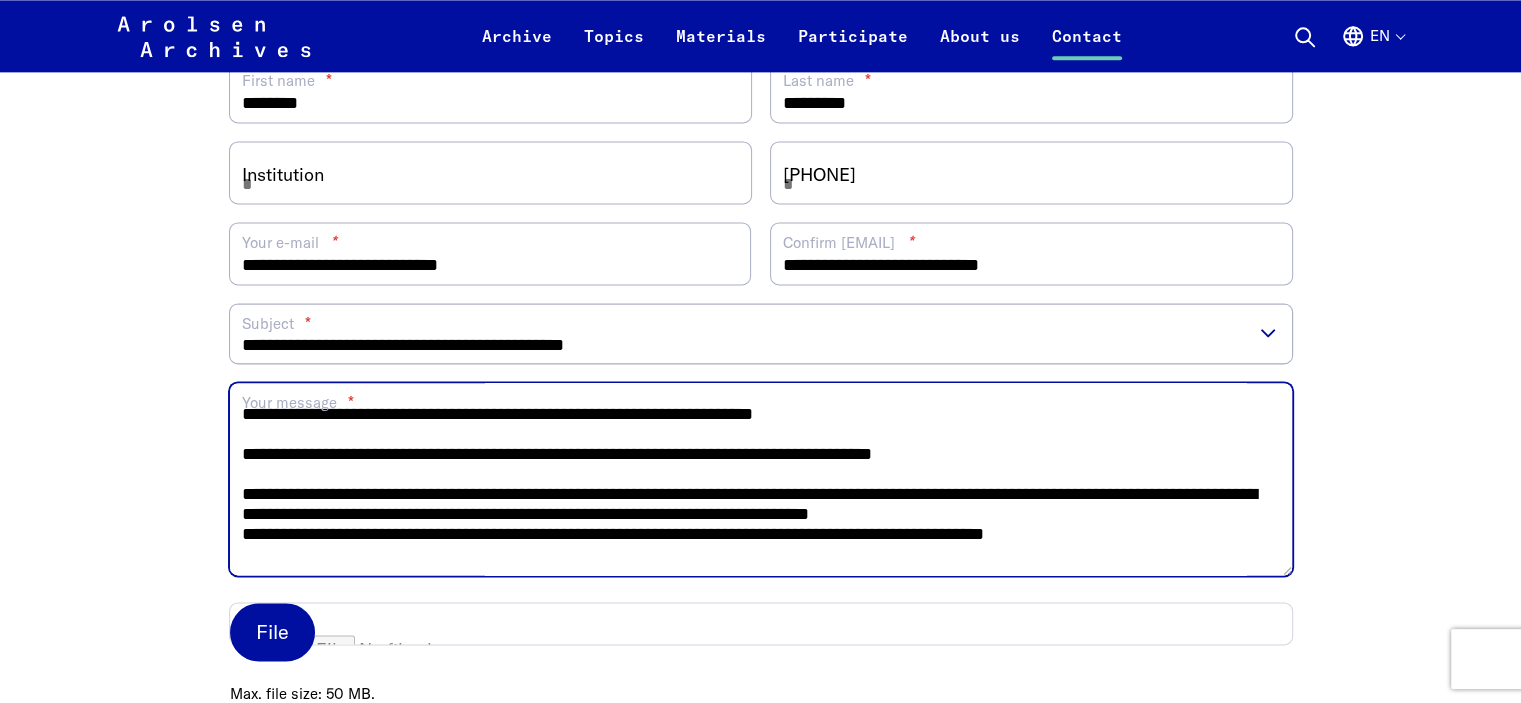 scroll, scrollTop: 494, scrollLeft: 0, axis: vertical 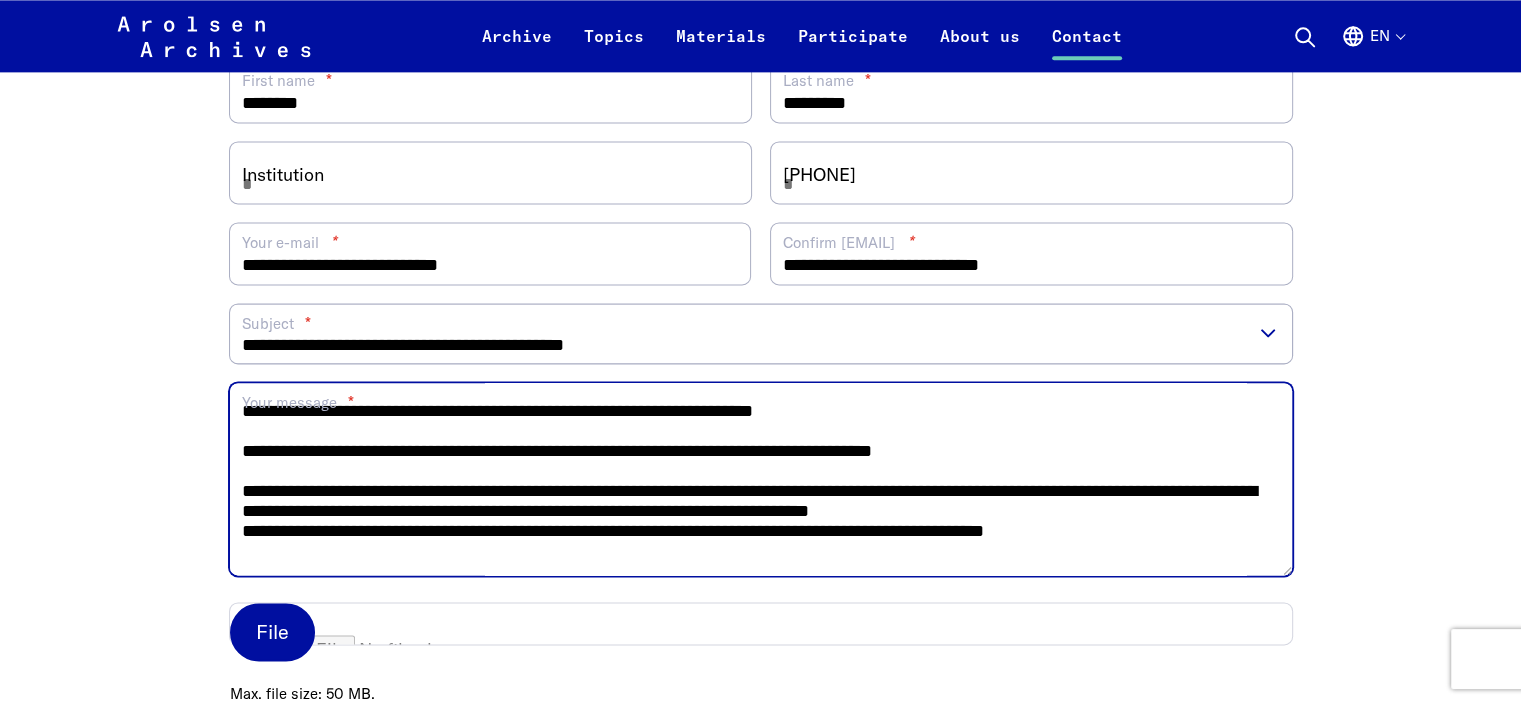 click on "Your message *" at bounding box center (761, 479) 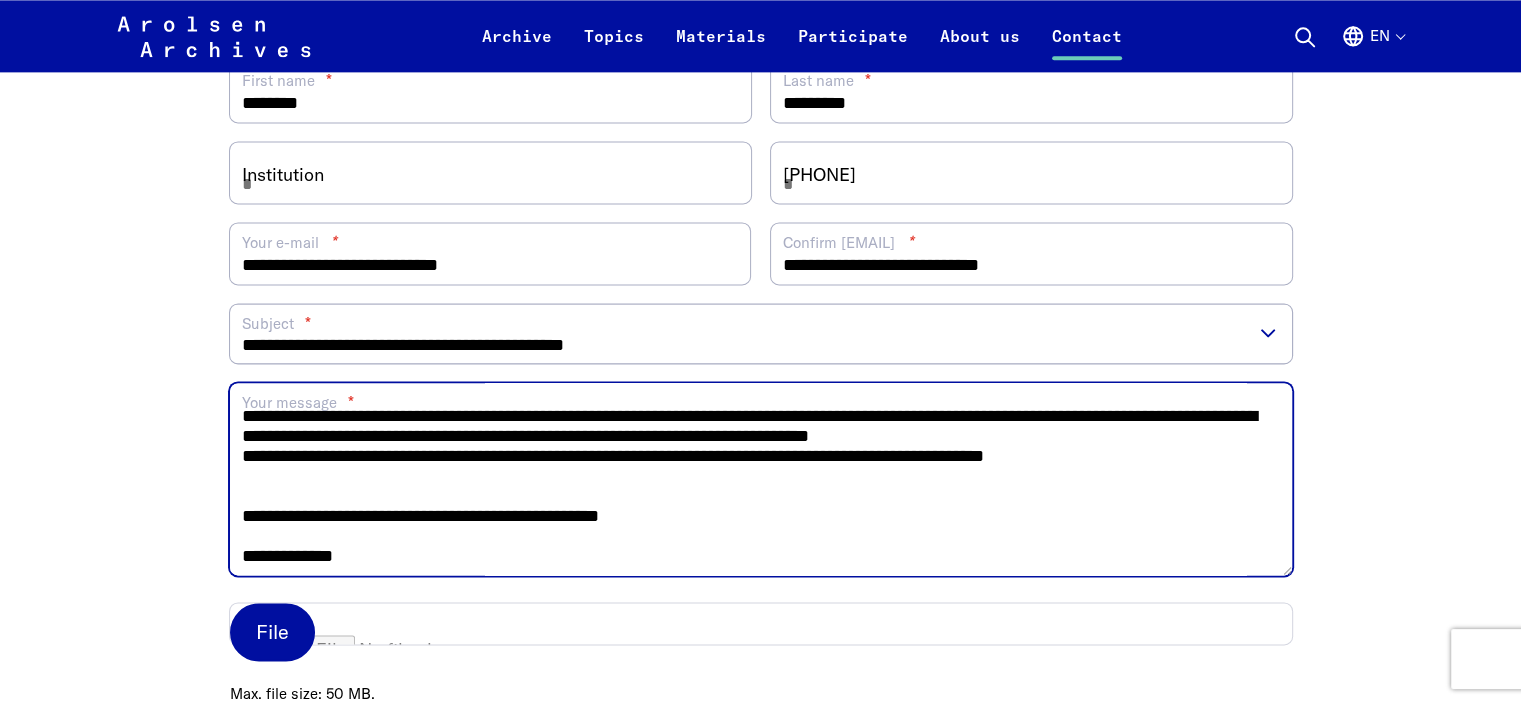 scroll, scrollTop: 640, scrollLeft: 0, axis: vertical 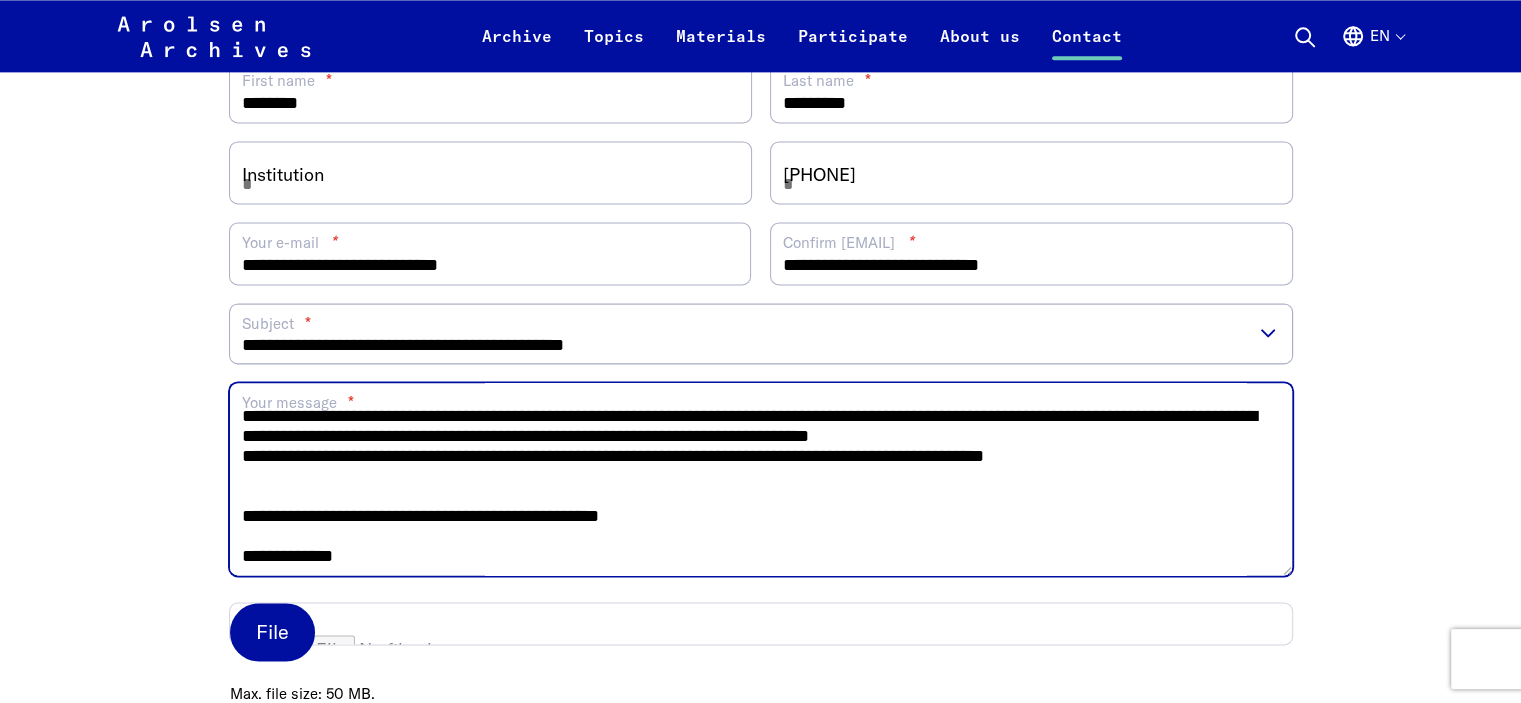 click on "Your message *" at bounding box center (761, 479) 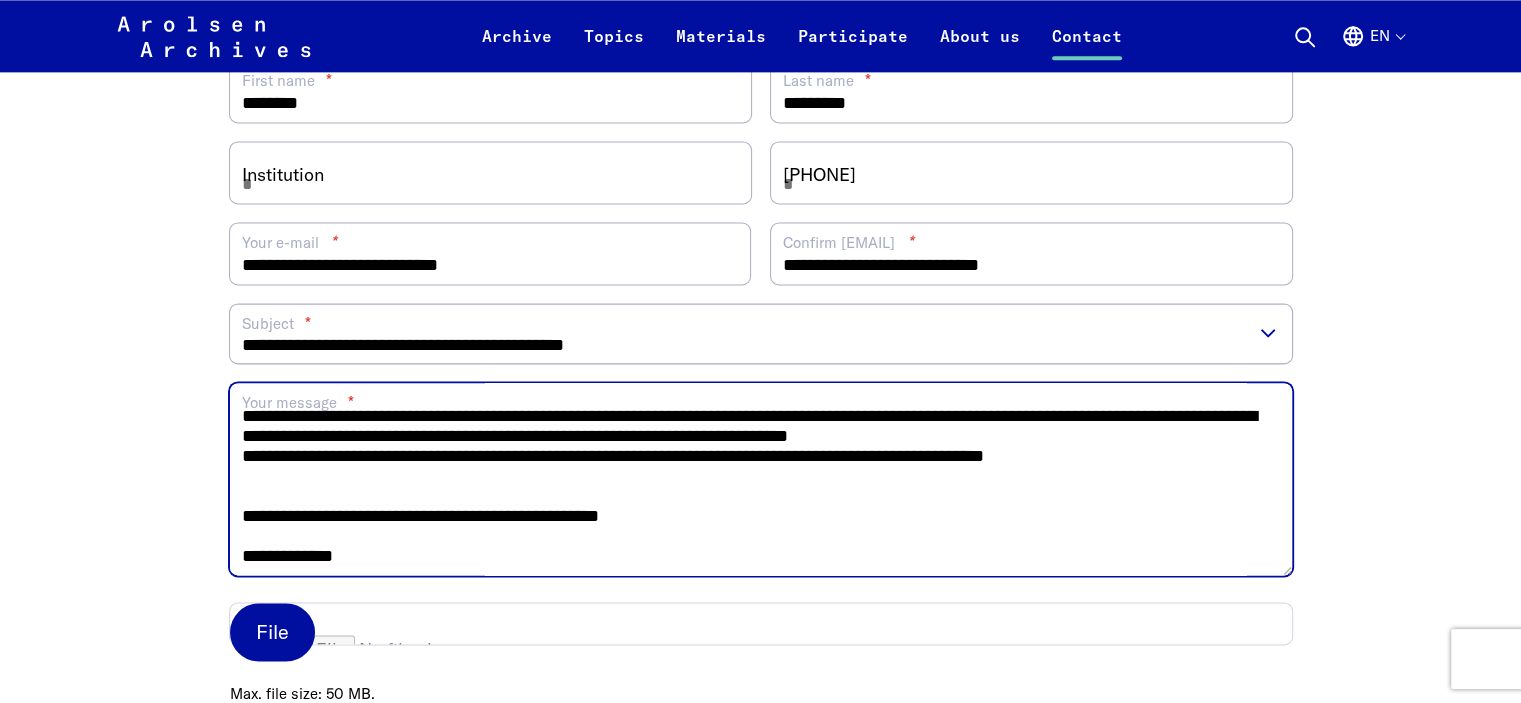 scroll, scrollTop: 705, scrollLeft: 0, axis: vertical 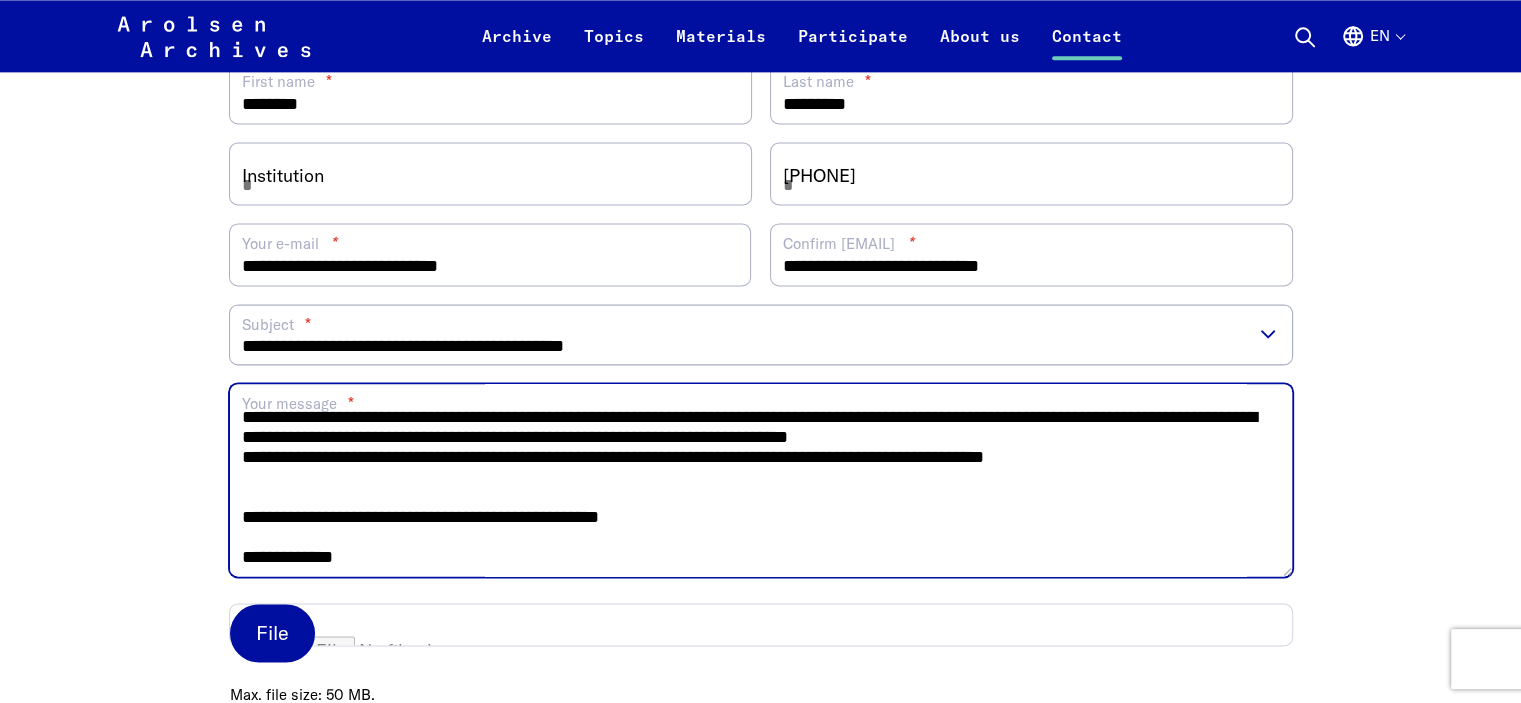 click on "Your message *" at bounding box center [761, 480] 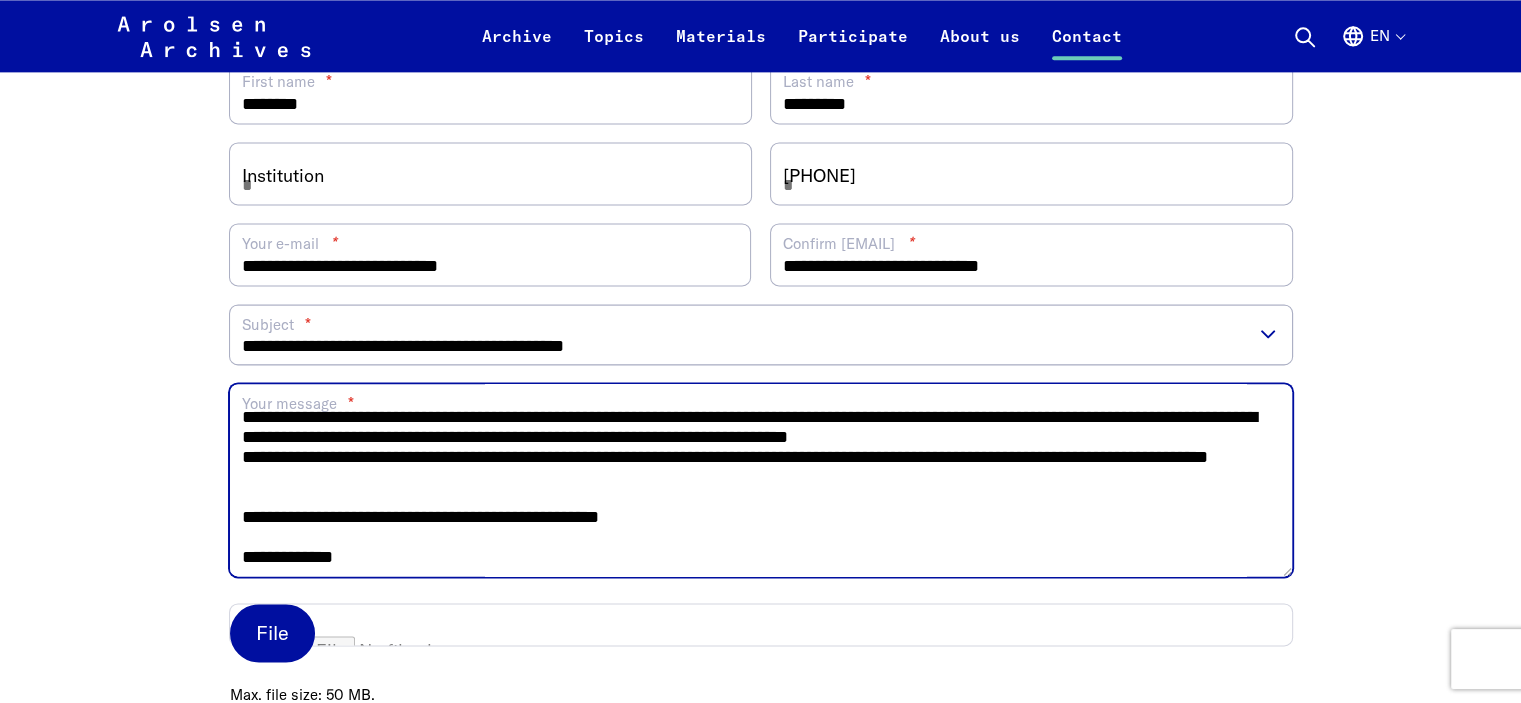 scroll, scrollTop: 731, scrollLeft: 0, axis: vertical 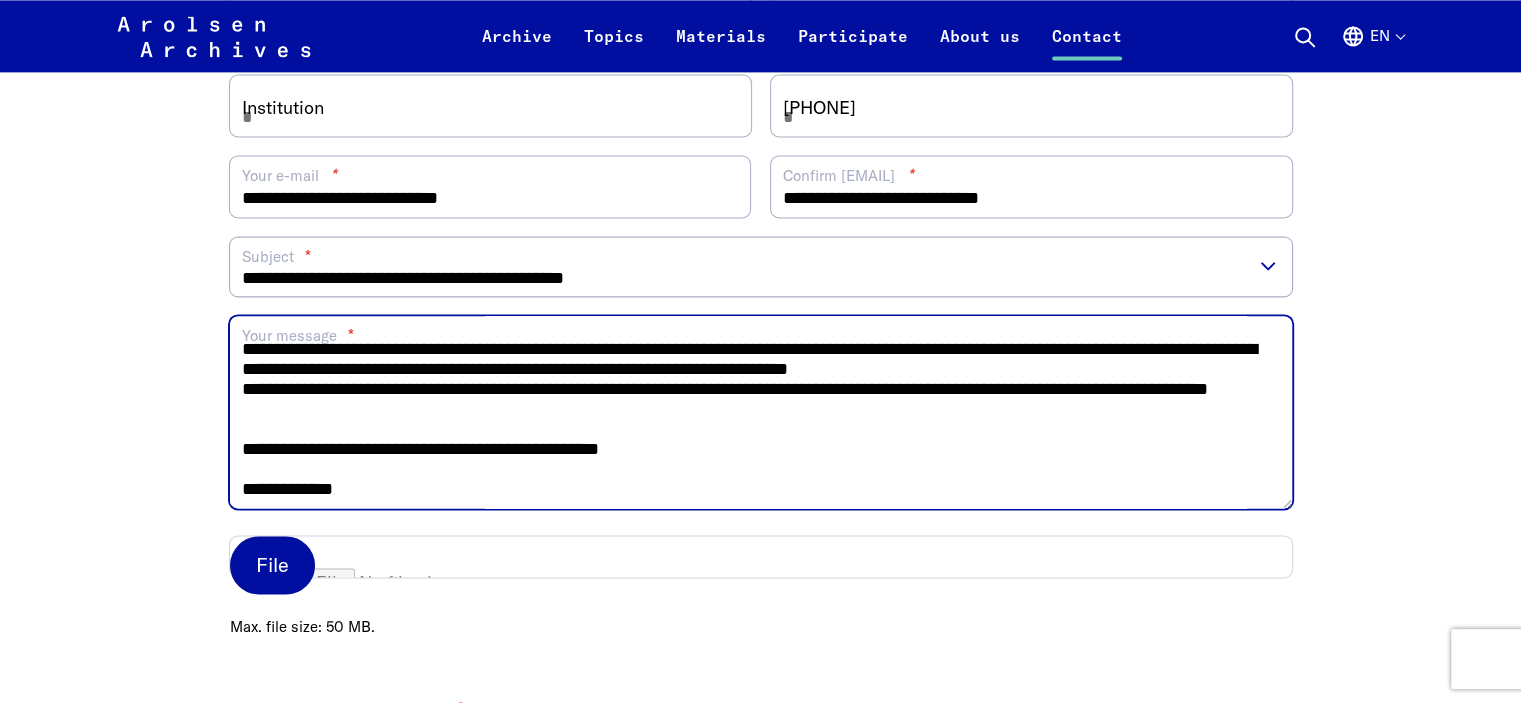 click on "Your message *" at bounding box center (761, 412) 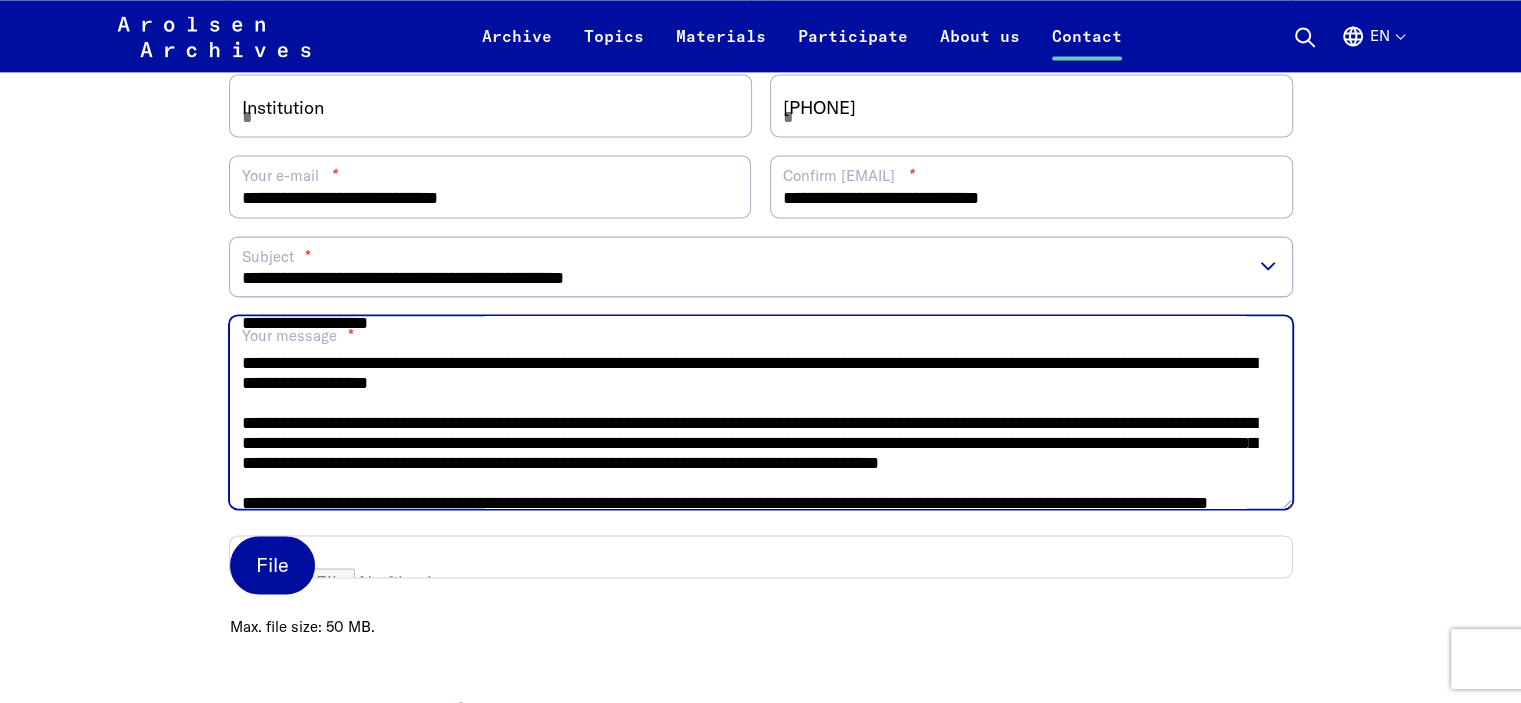scroll, scrollTop: 74, scrollLeft: 0, axis: vertical 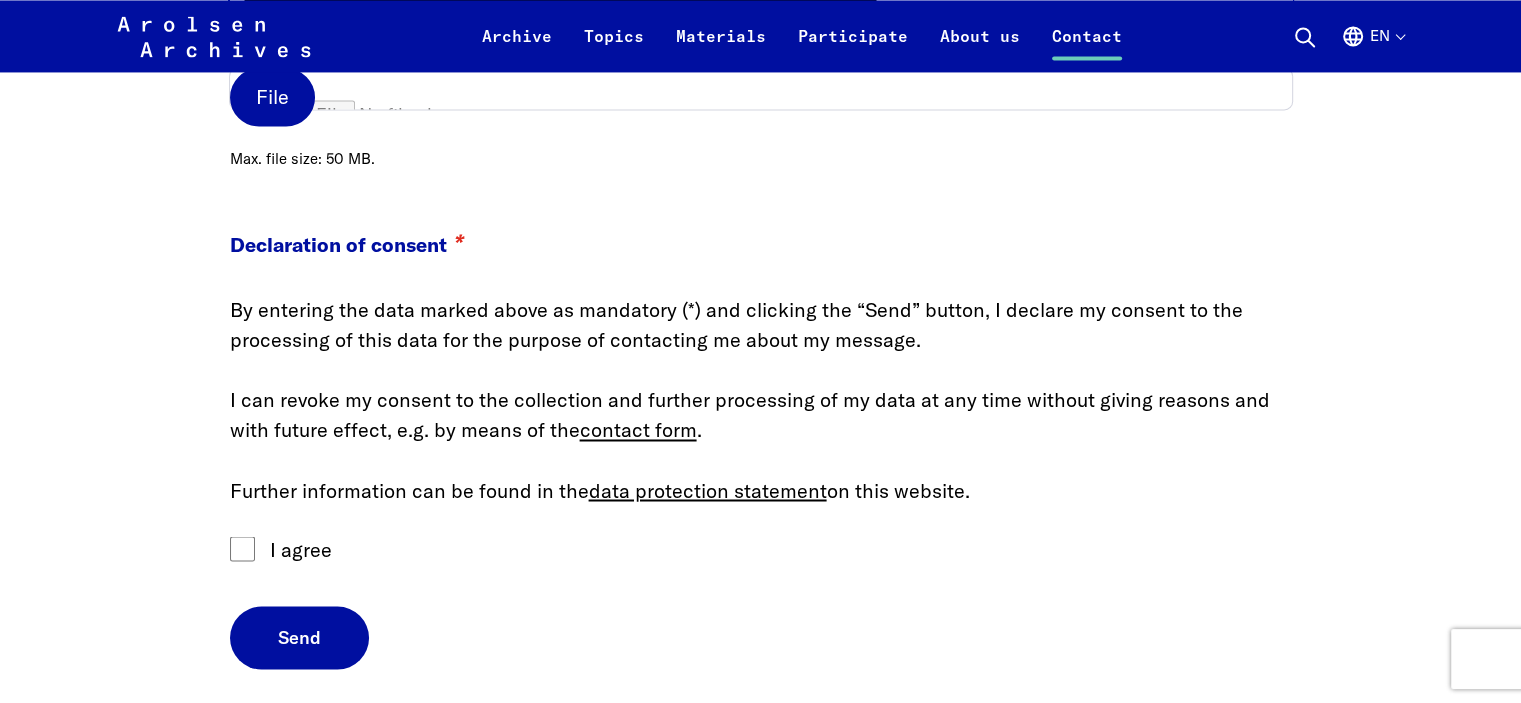 type on "**********" 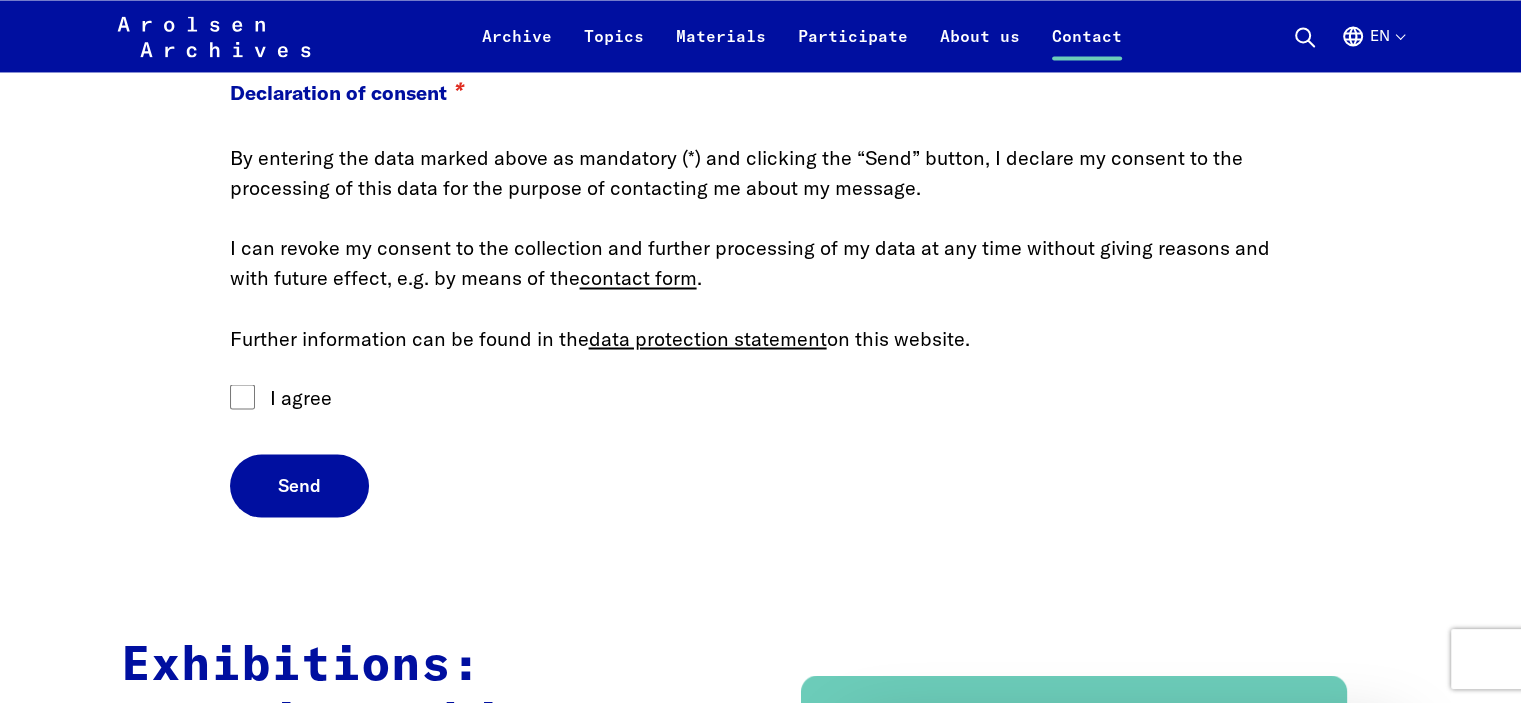 scroll, scrollTop: 3466, scrollLeft: 0, axis: vertical 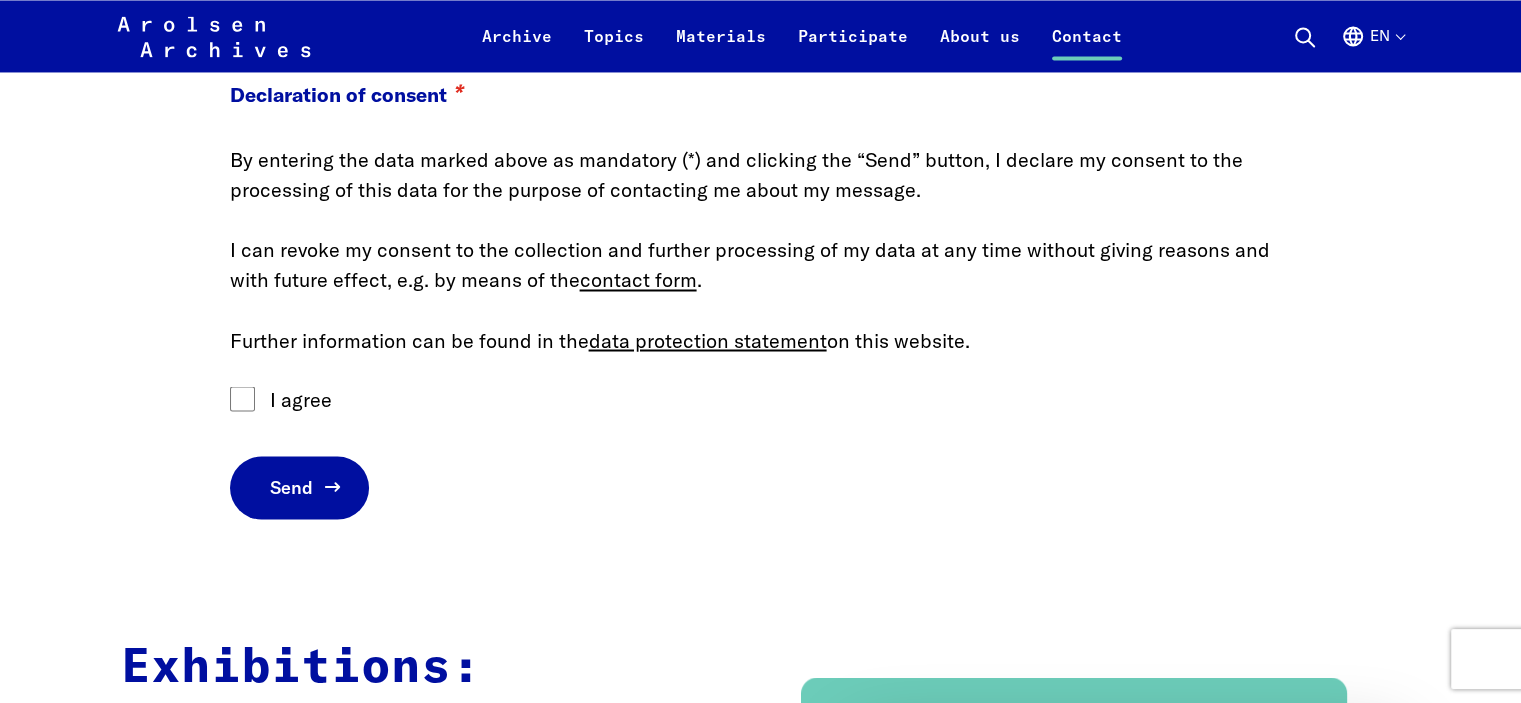 click on "Send" at bounding box center (291, 487) 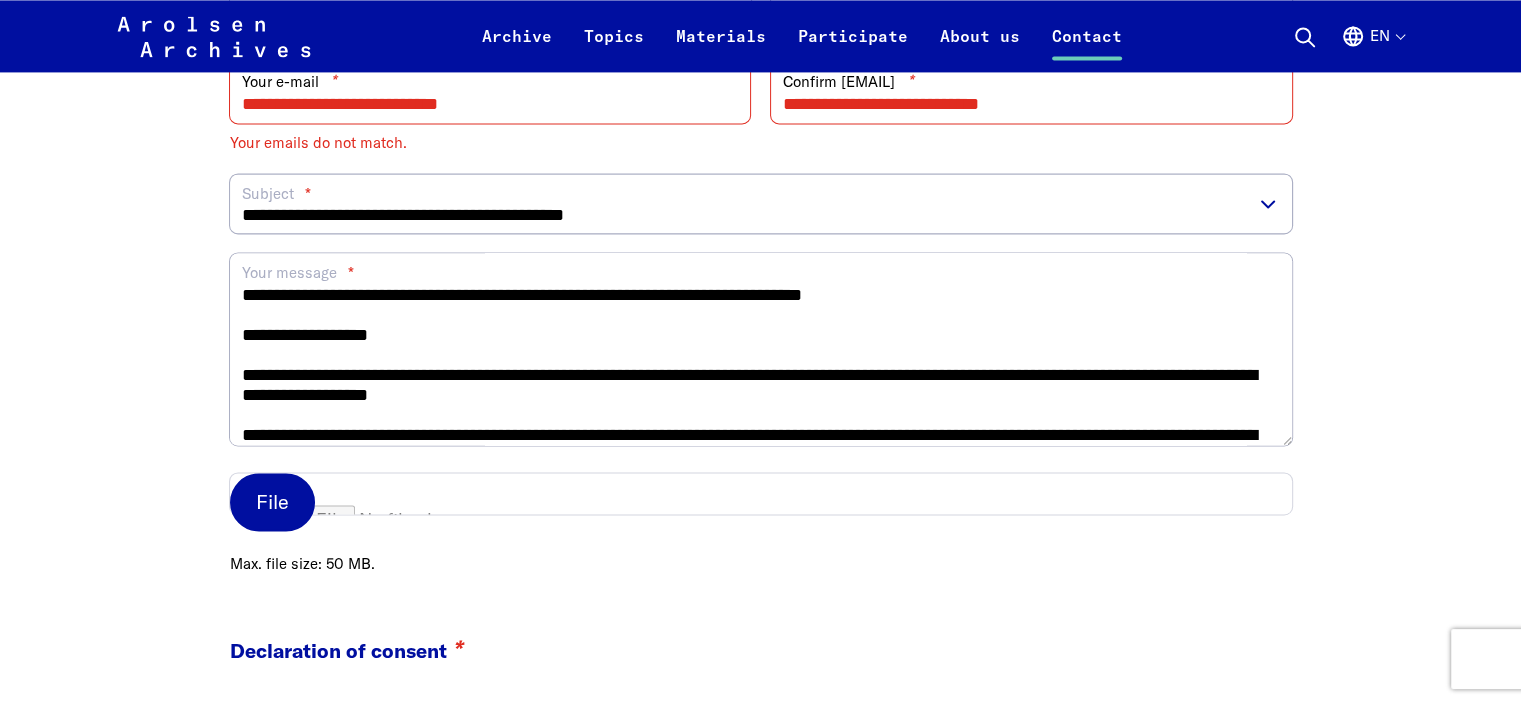 scroll, scrollTop: 3130, scrollLeft: 0, axis: vertical 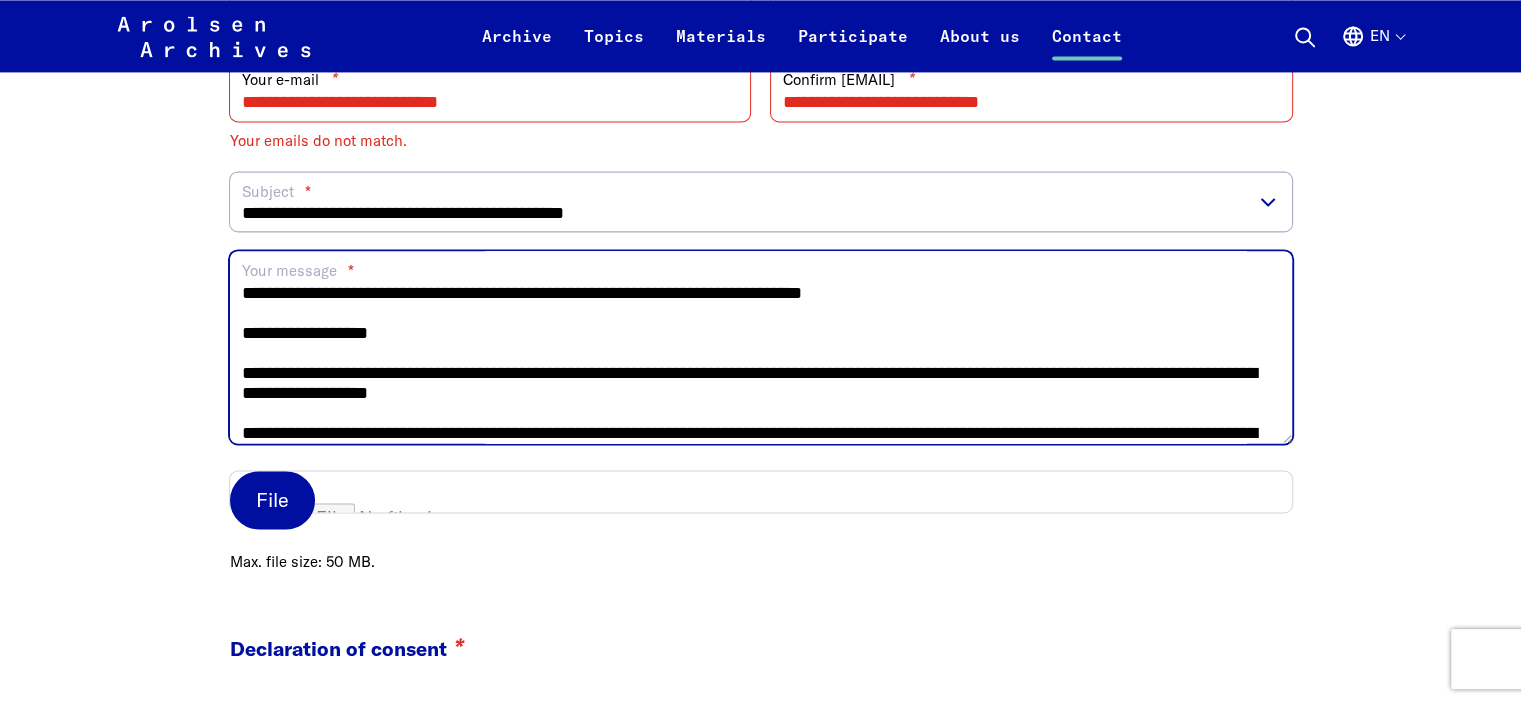 click on "Your message *" at bounding box center (761, 347) 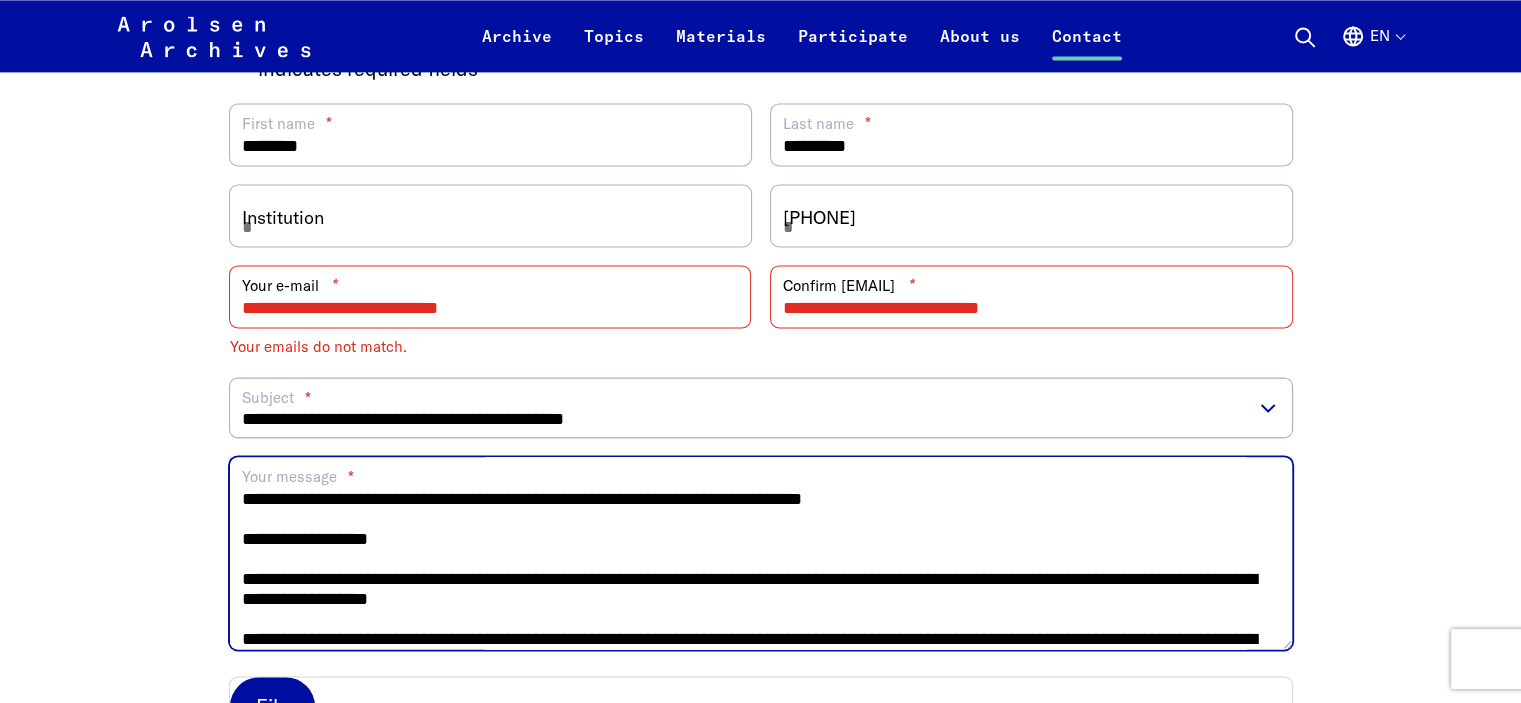 scroll, scrollTop: 2923, scrollLeft: 0, axis: vertical 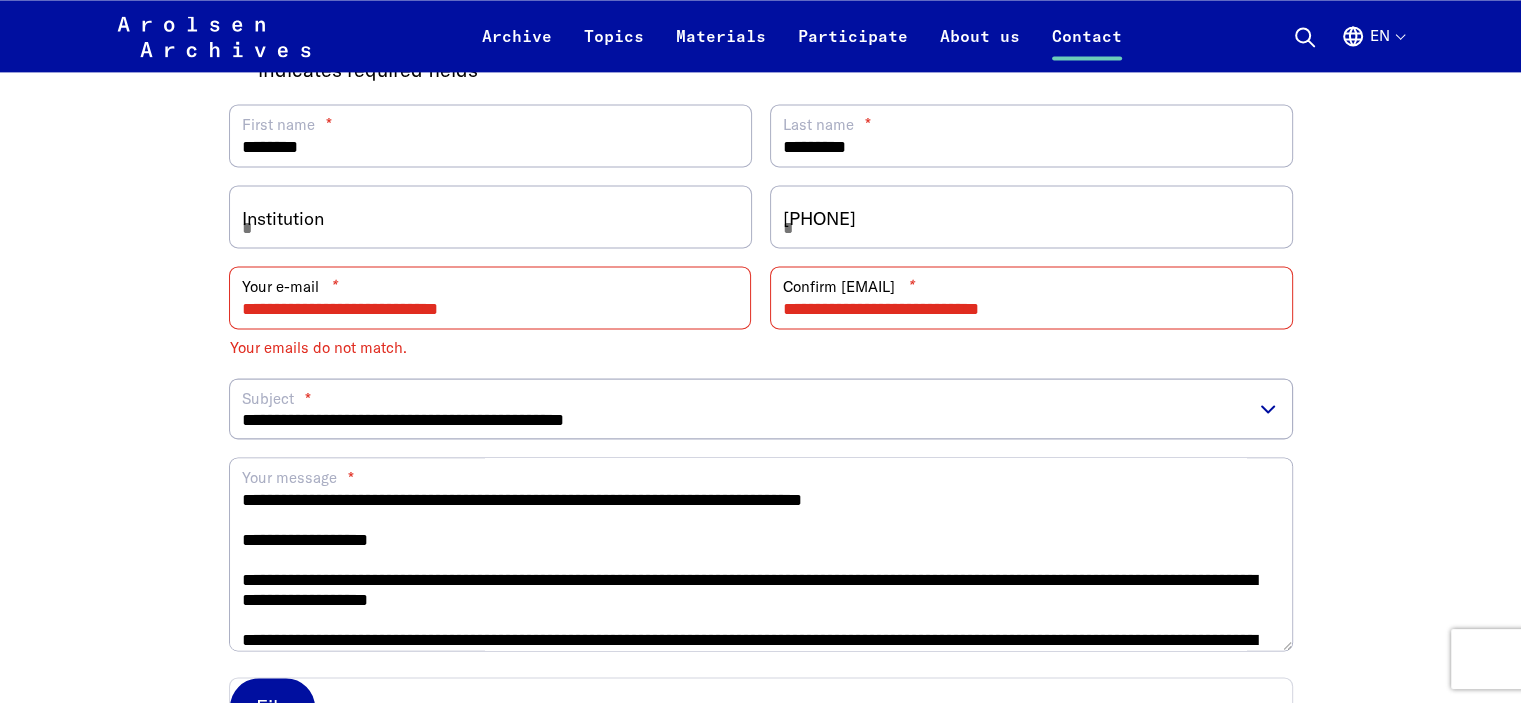 click on "**********" at bounding box center [1031, 297] 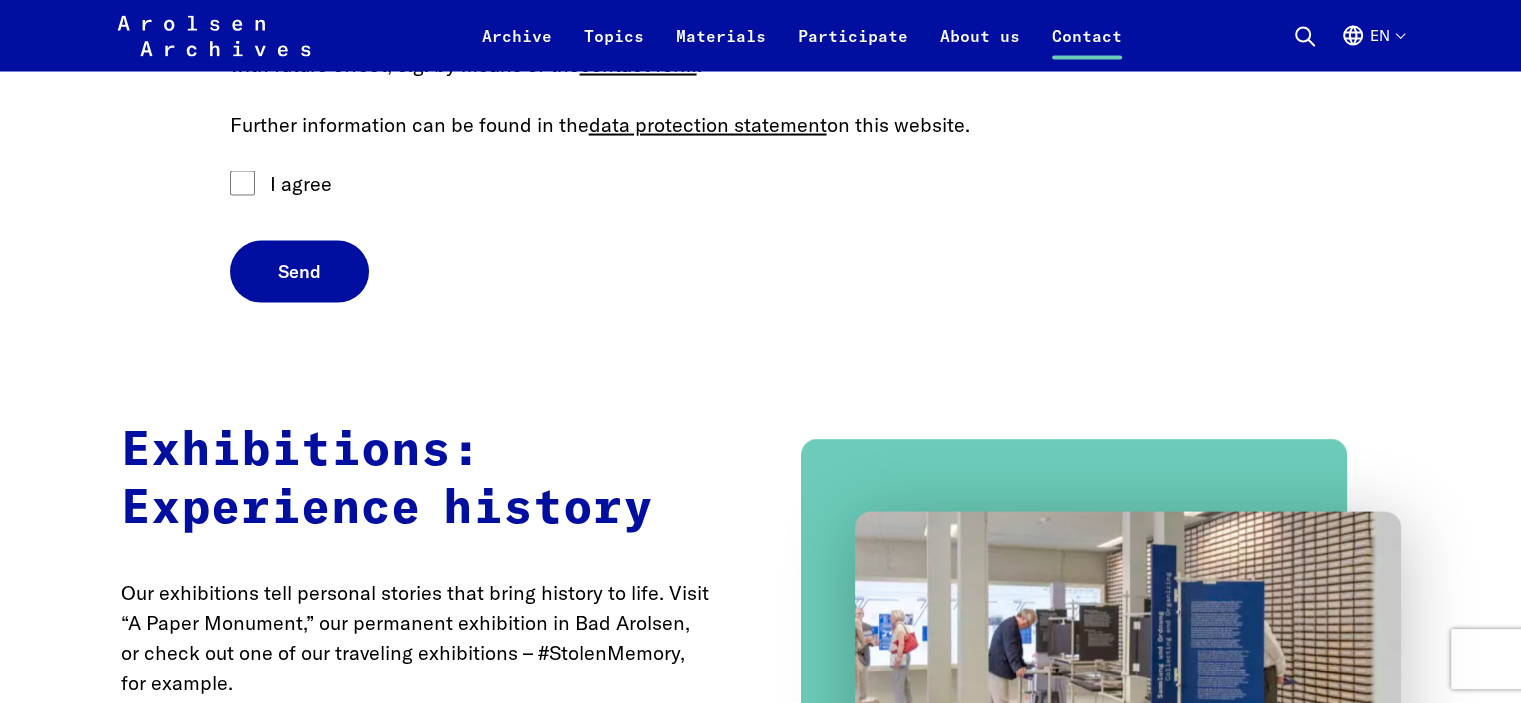 scroll, scrollTop: 3914, scrollLeft: 0, axis: vertical 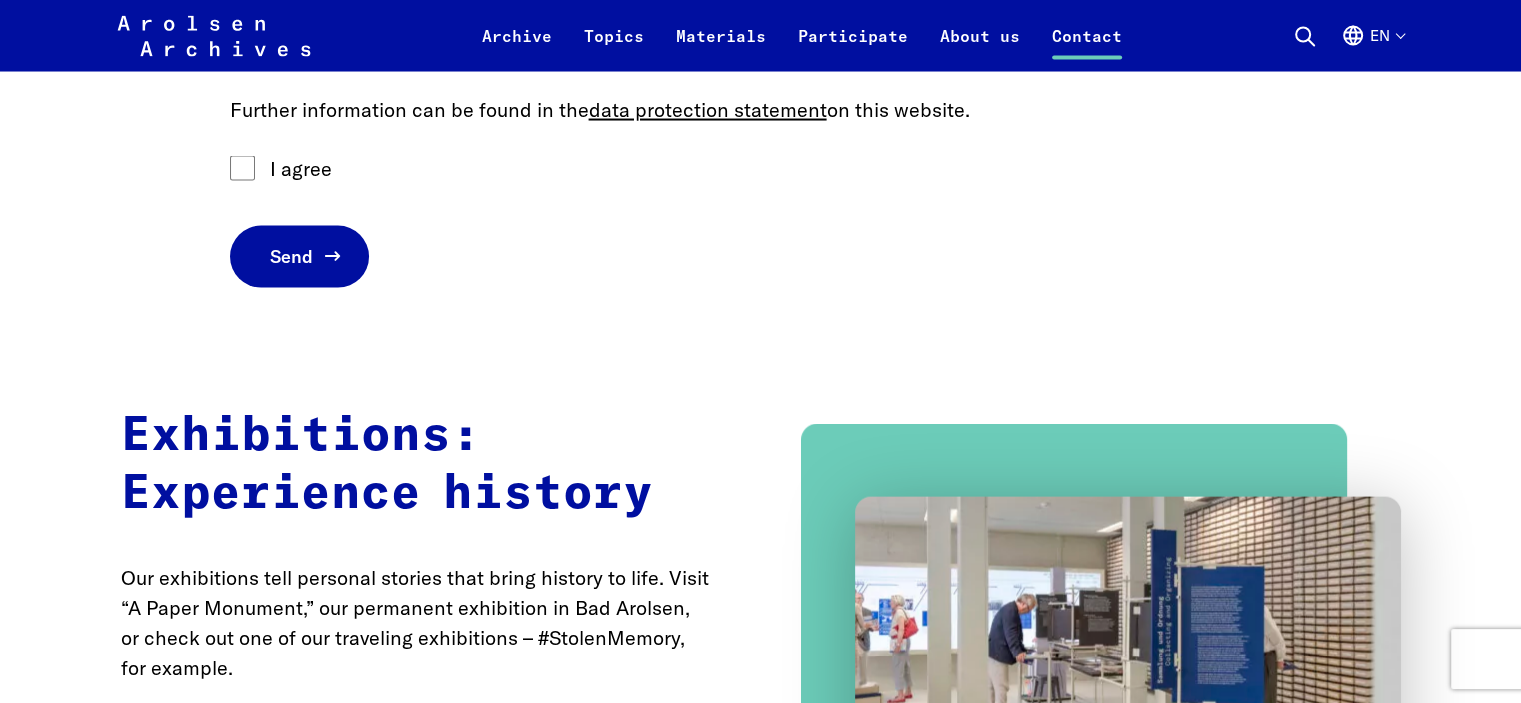 click on "Send" at bounding box center [299, 257] 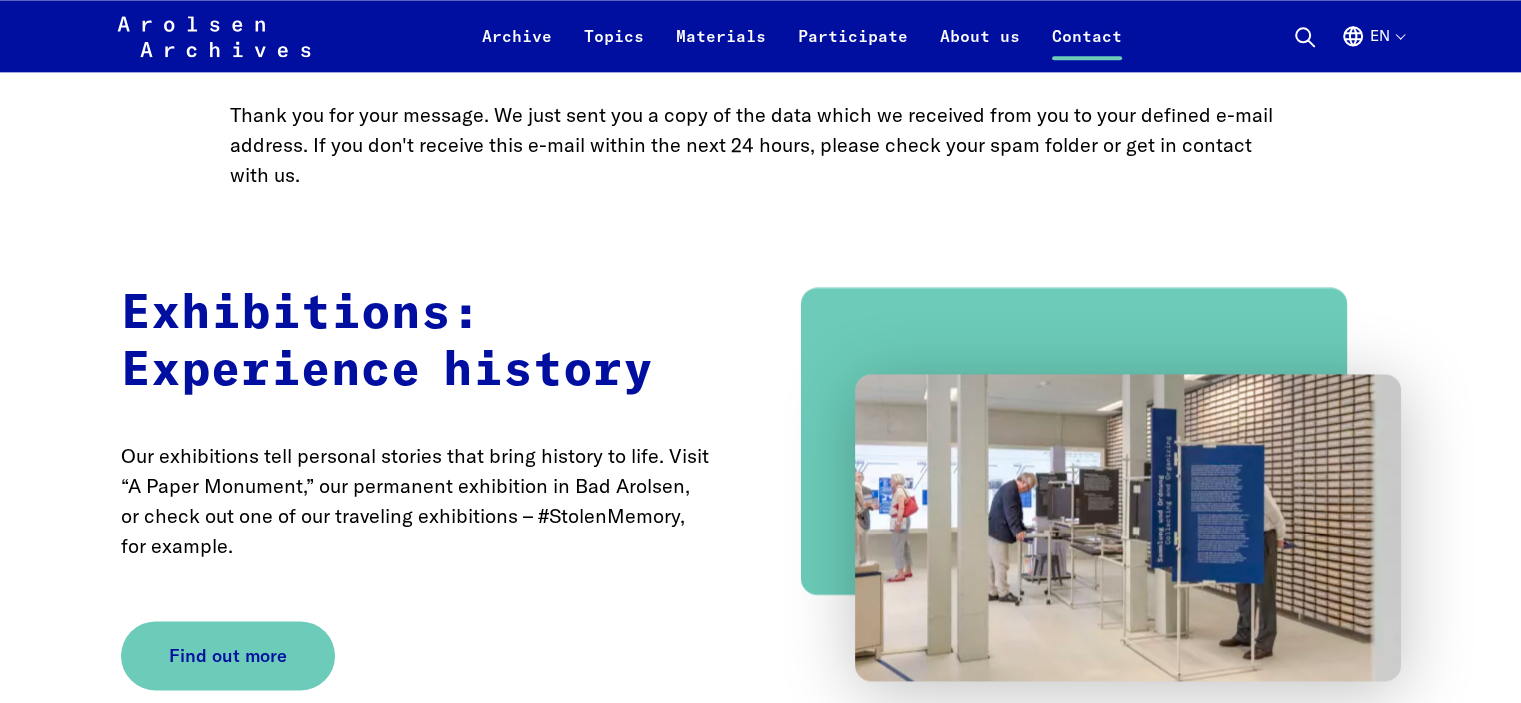 scroll, scrollTop: 8, scrollLeft: 8, axis: both 